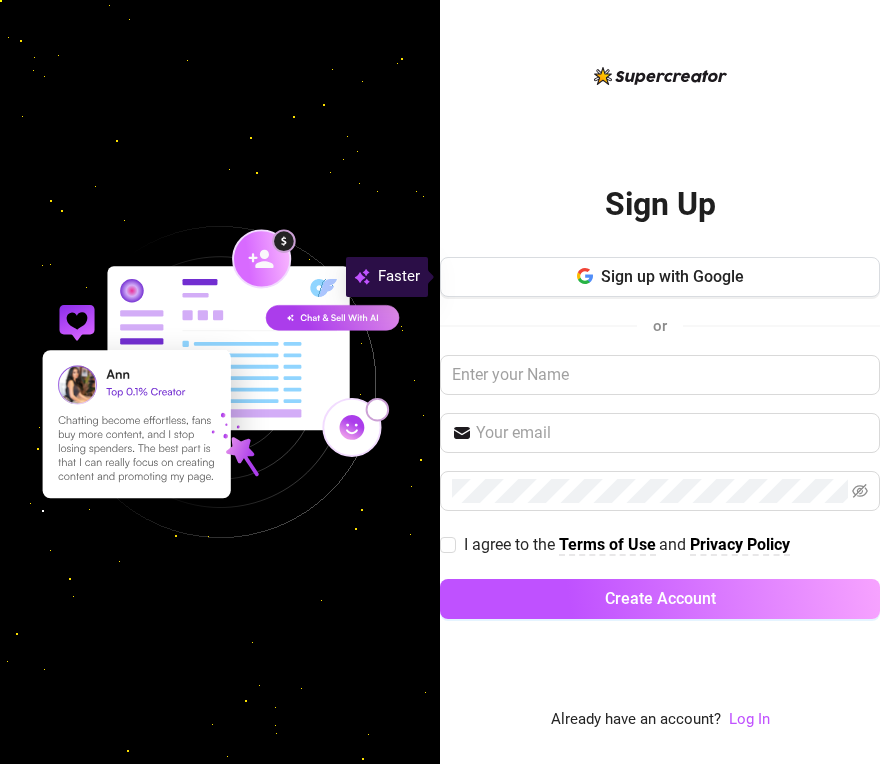 scroll, scrollTop: 0, scrollLeft: 0, axis: both 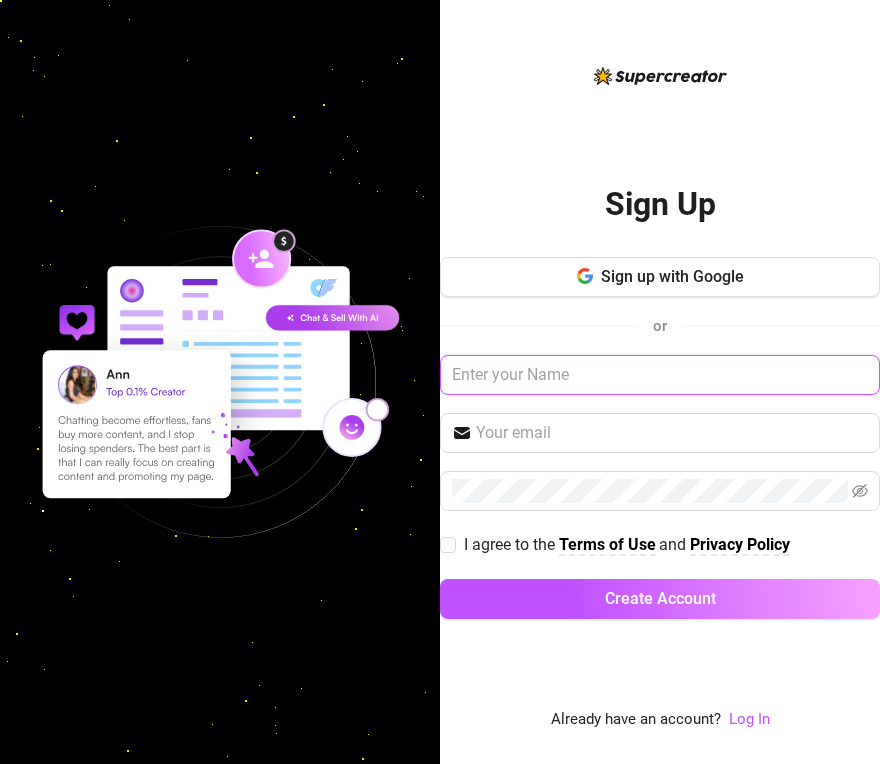 click at bounding box center (660, 375) 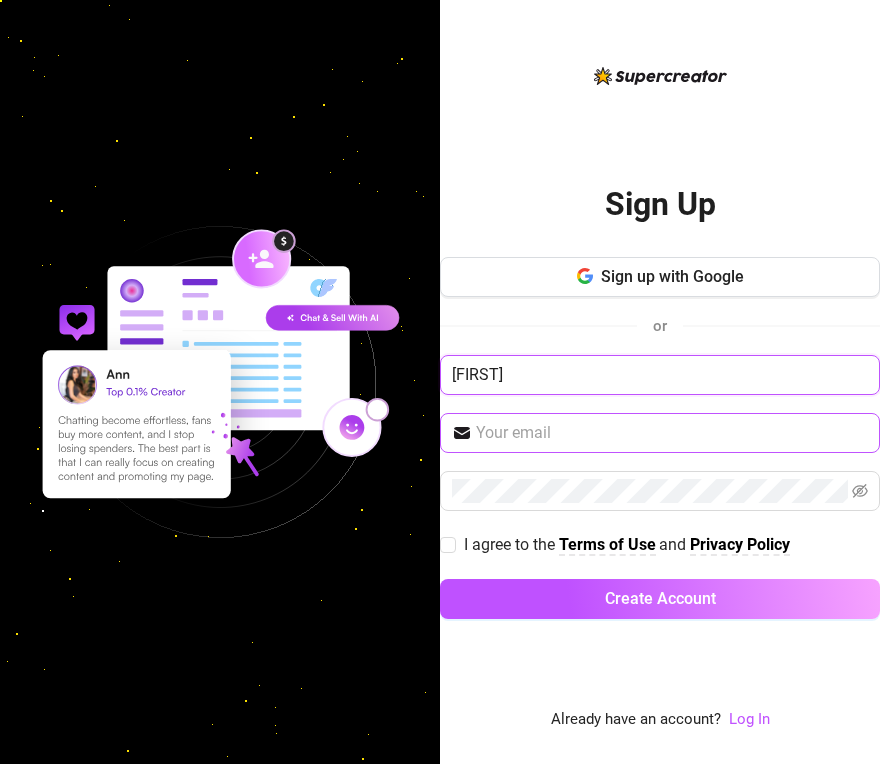 type on "Nealnunag" 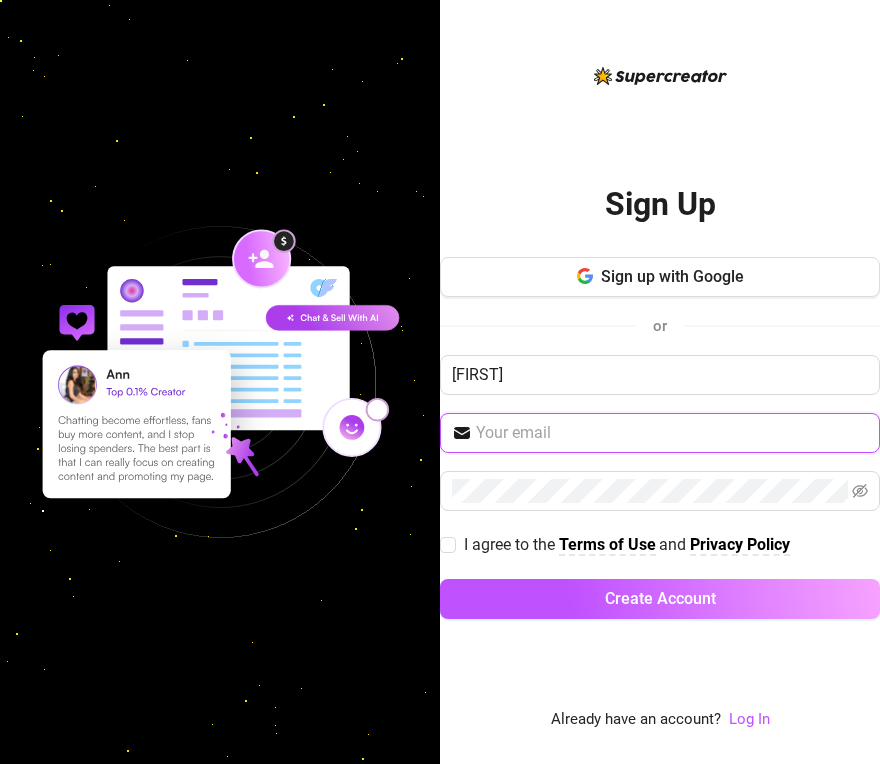 click at bounding box center (672, 433) 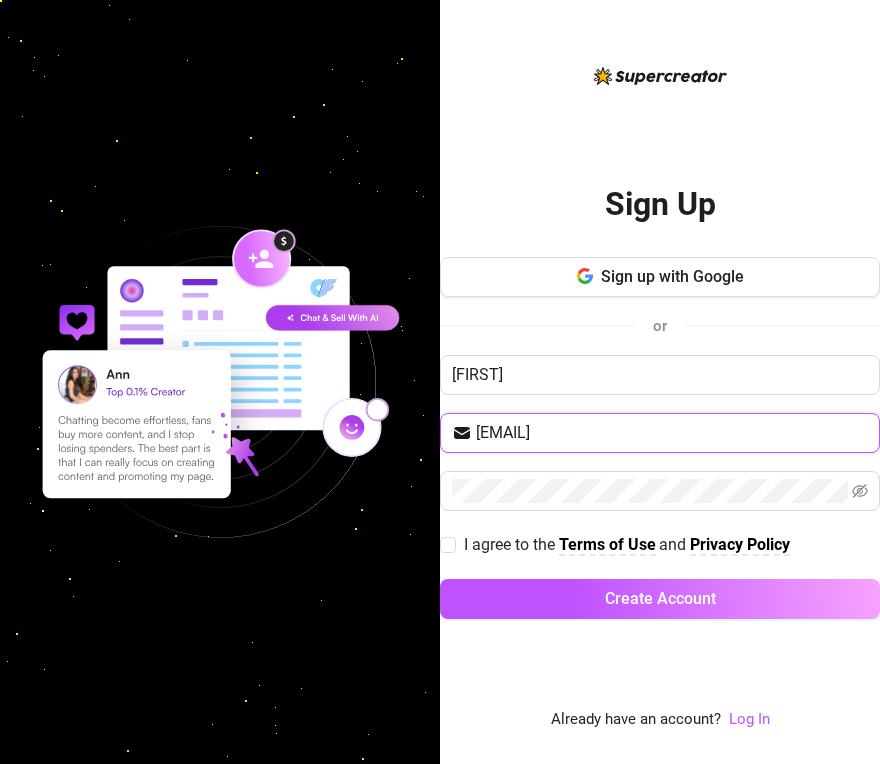 drag, startPoint x: 567, startPoint y: 425, endPoint x: 373, endPoint y: 425, distance: 194 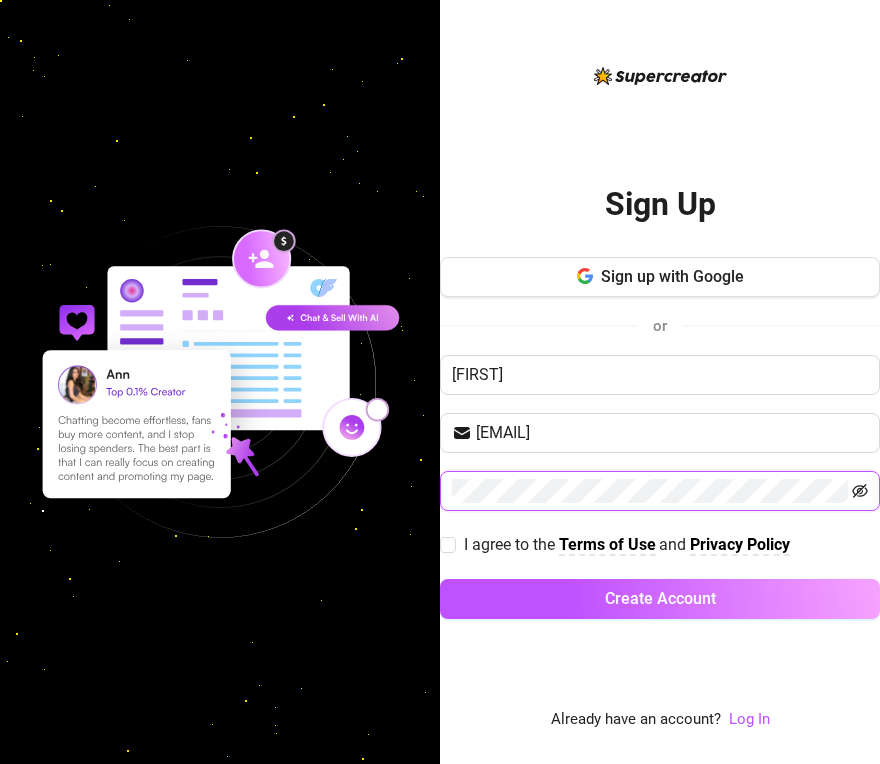 click 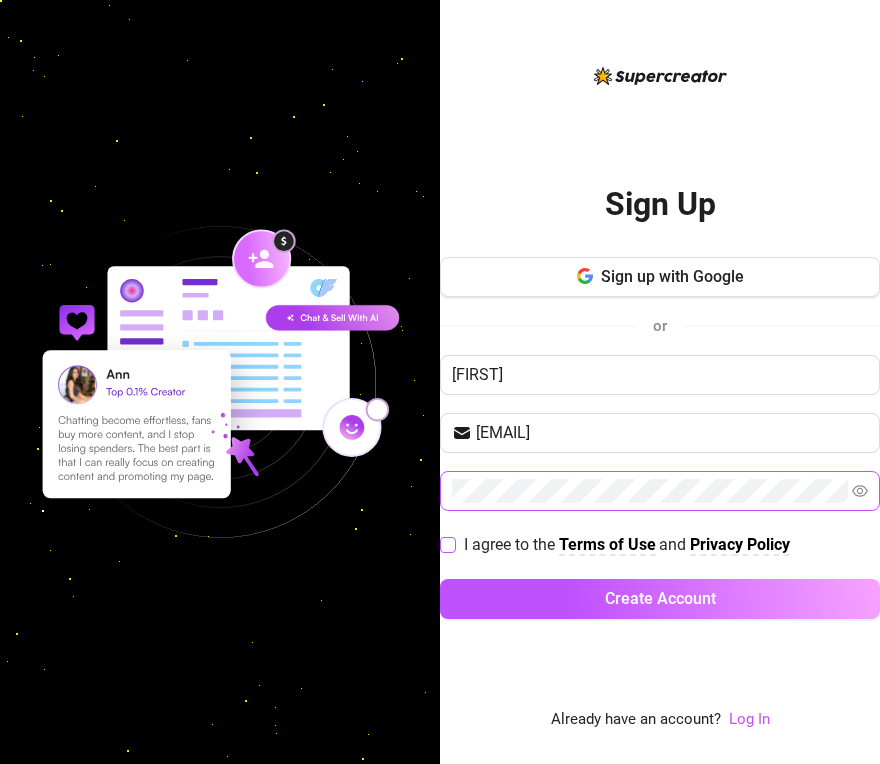 click on "I agree to the   Terms of Use   and   Privacy Policy" at bounding box center (447, 544) 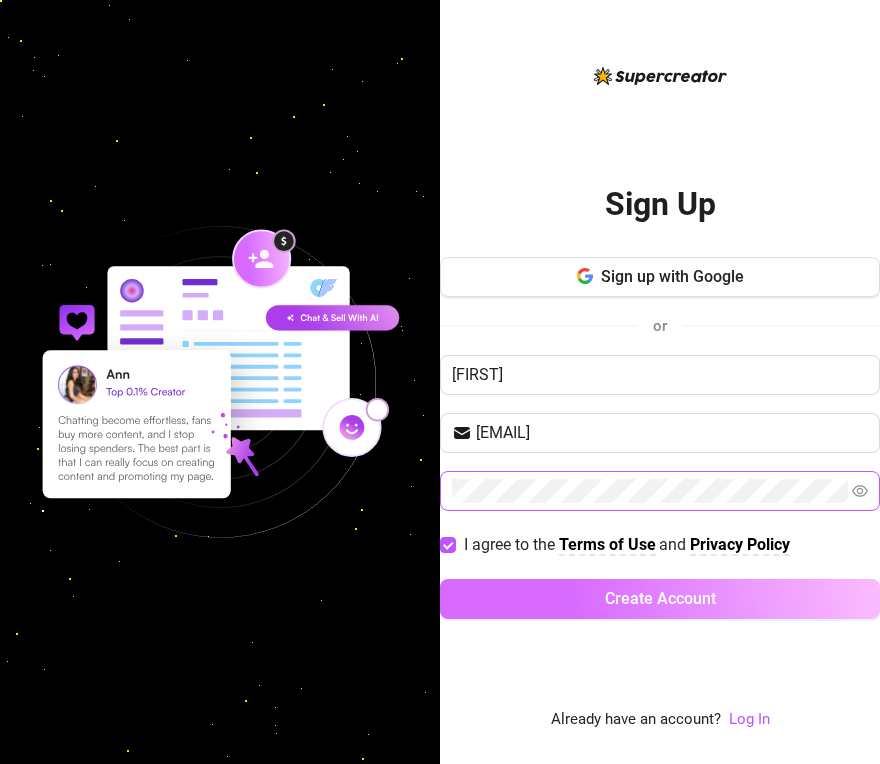 click on "Create Account" at bounding box center (660, 598) 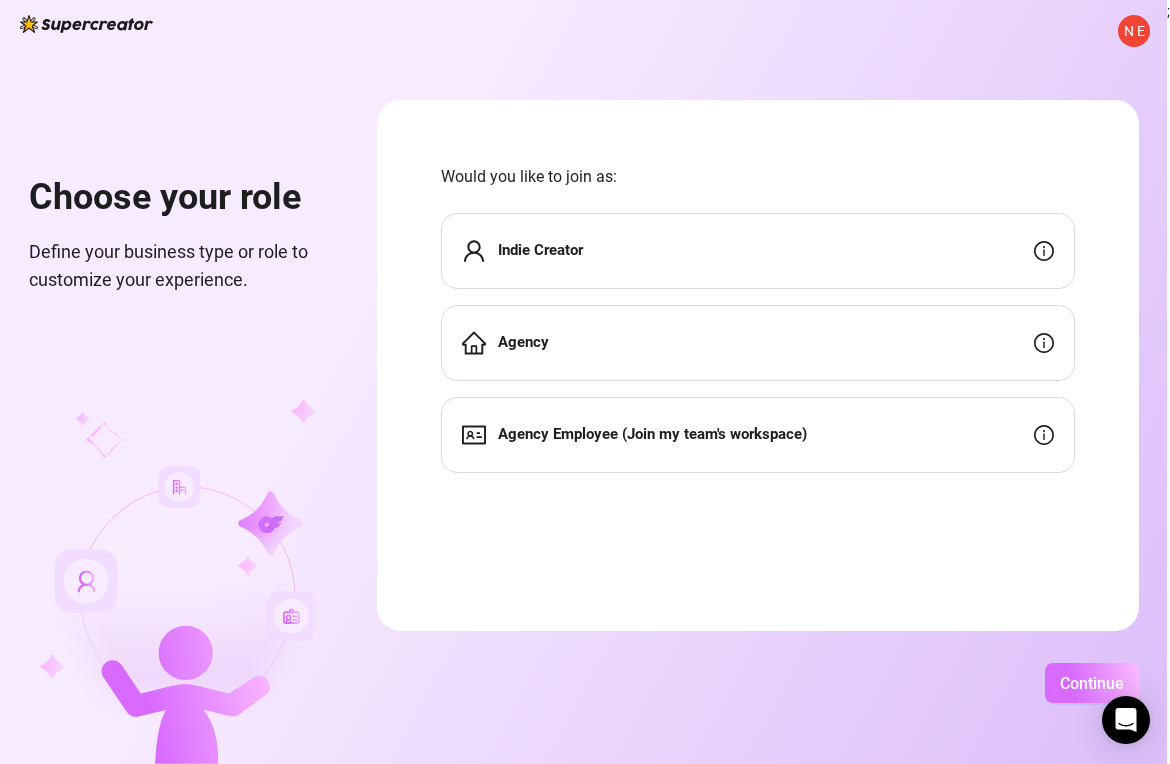 click on "Continue" at bounding box center [1092, 683] 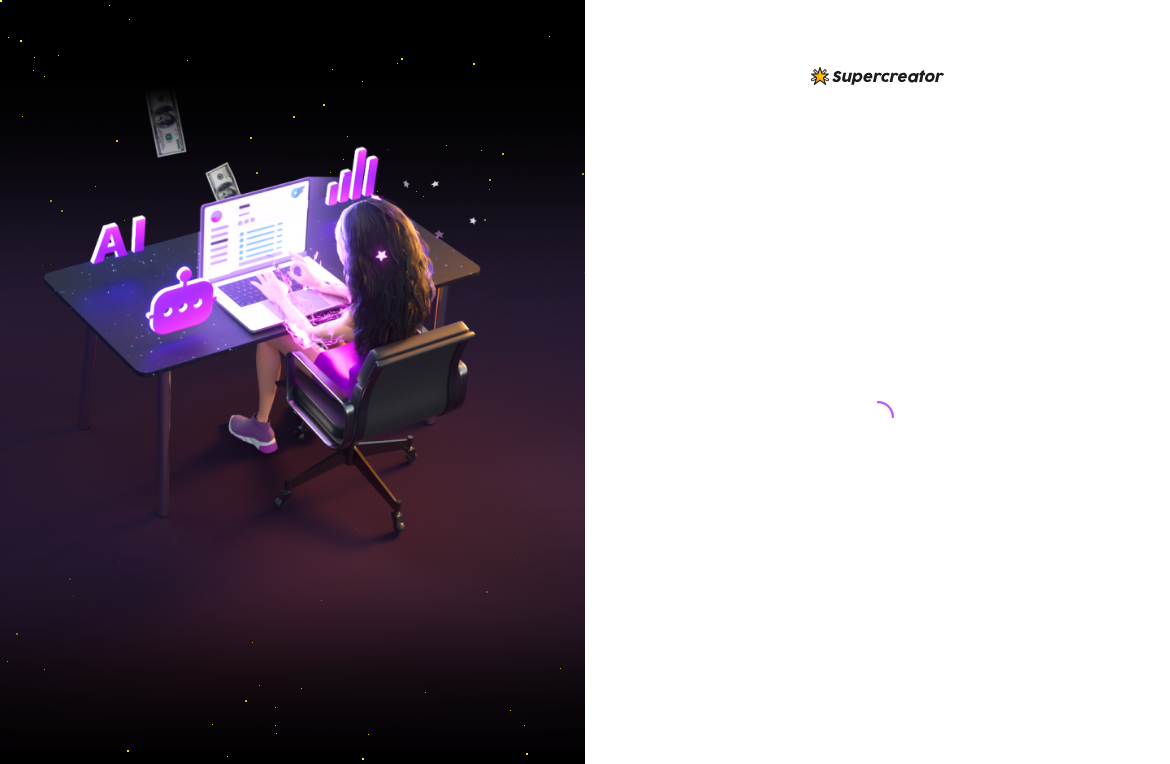 scroll, scrollTop: 0, scrollLeft: 0, axis: both 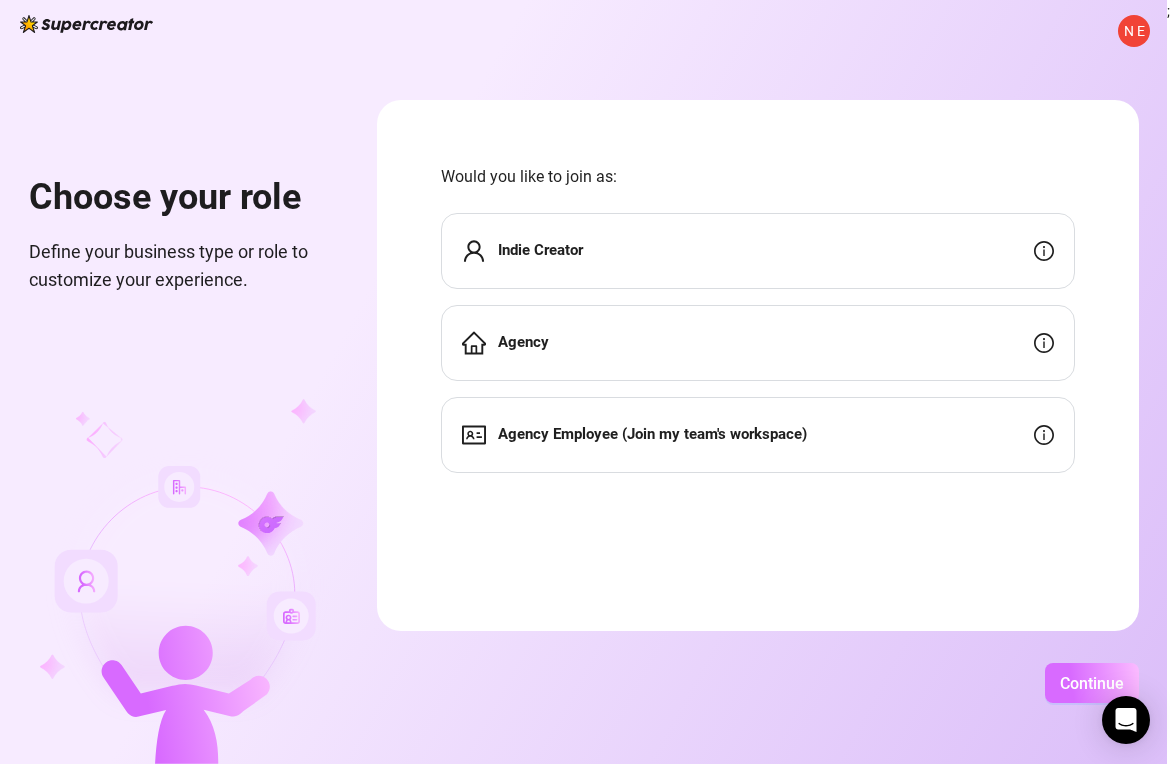 click on "Continue" at bounding box center [1092, 683] 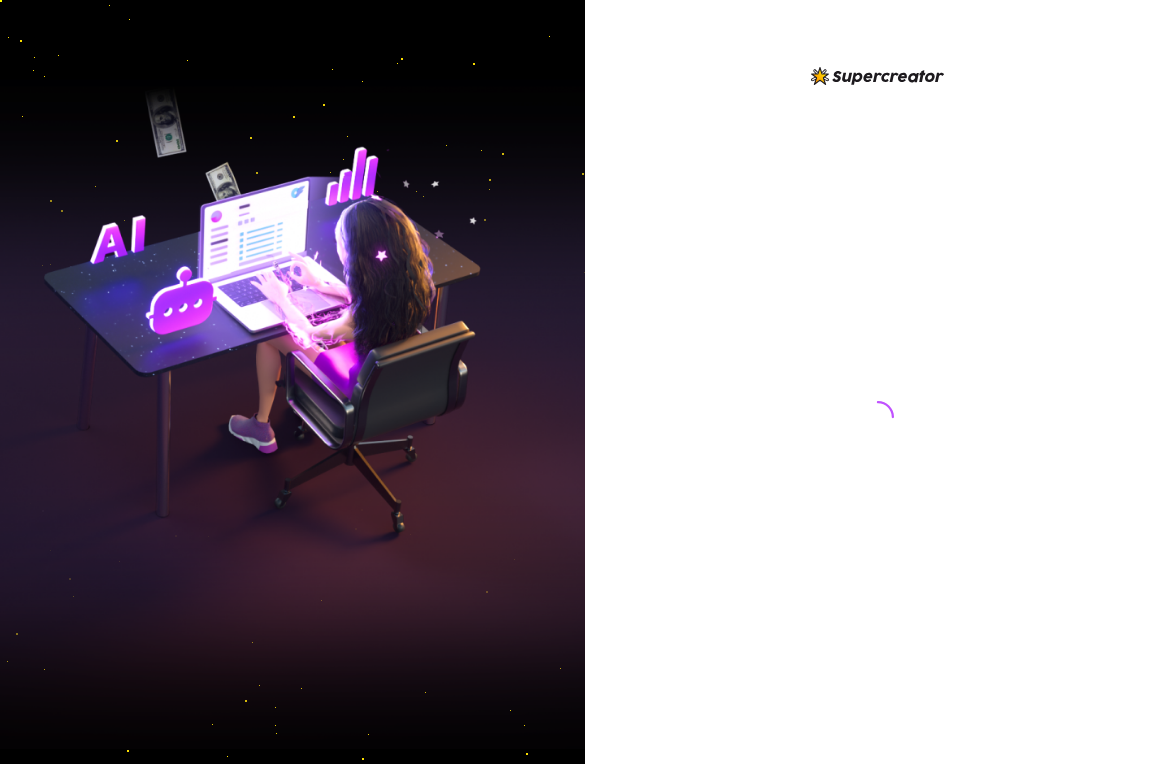 scroll, scrollTop: 0, scrollLeft: 0, axis: both 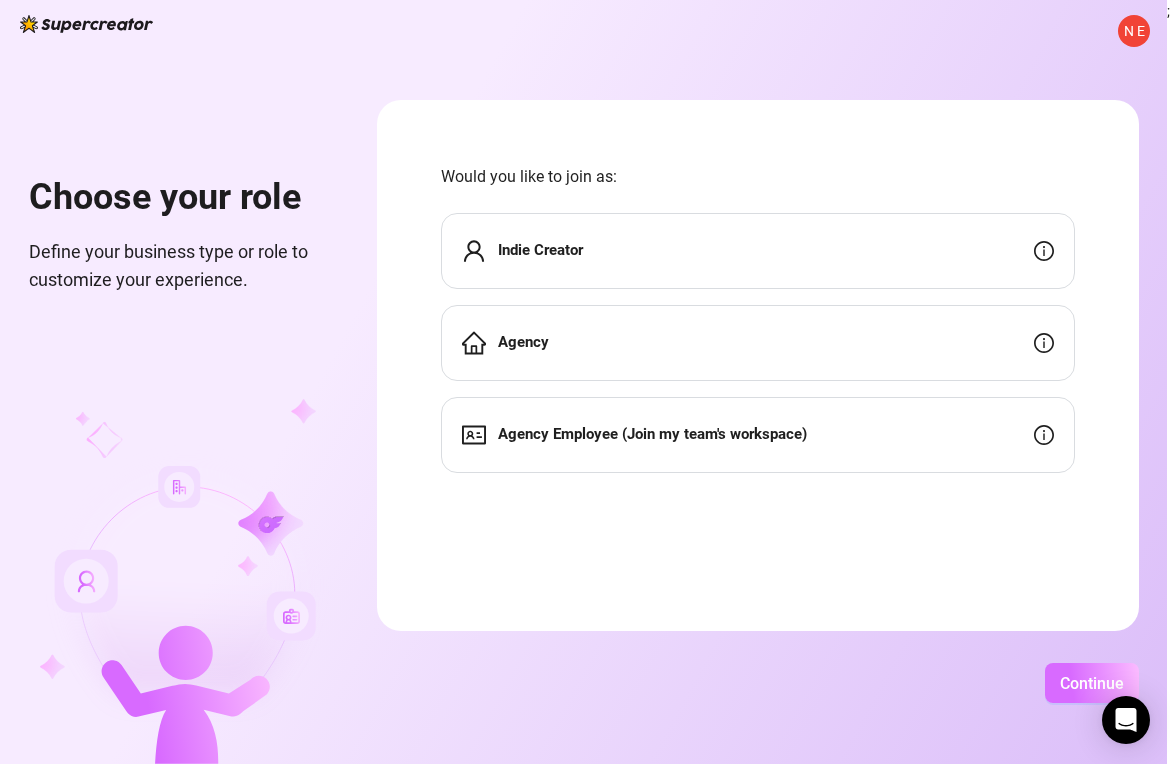 click on "Continue" at bounding box center (1092, 683) 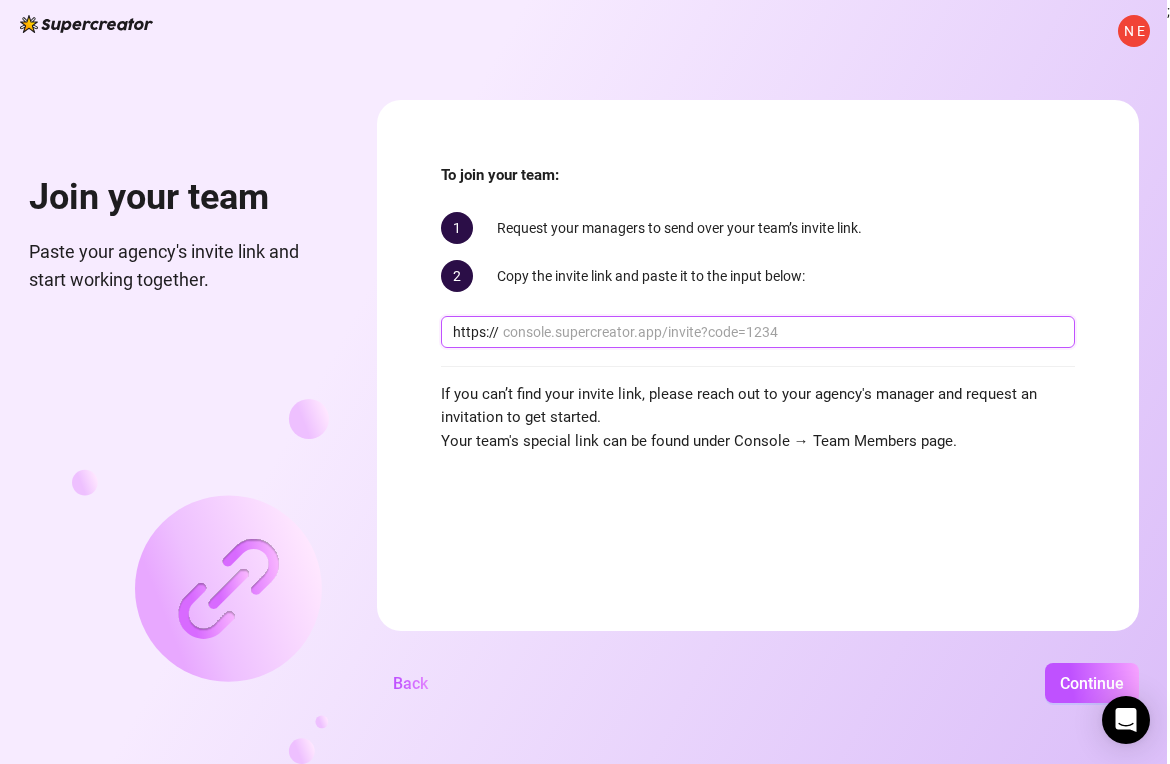 click at bounding box center (783, 332) 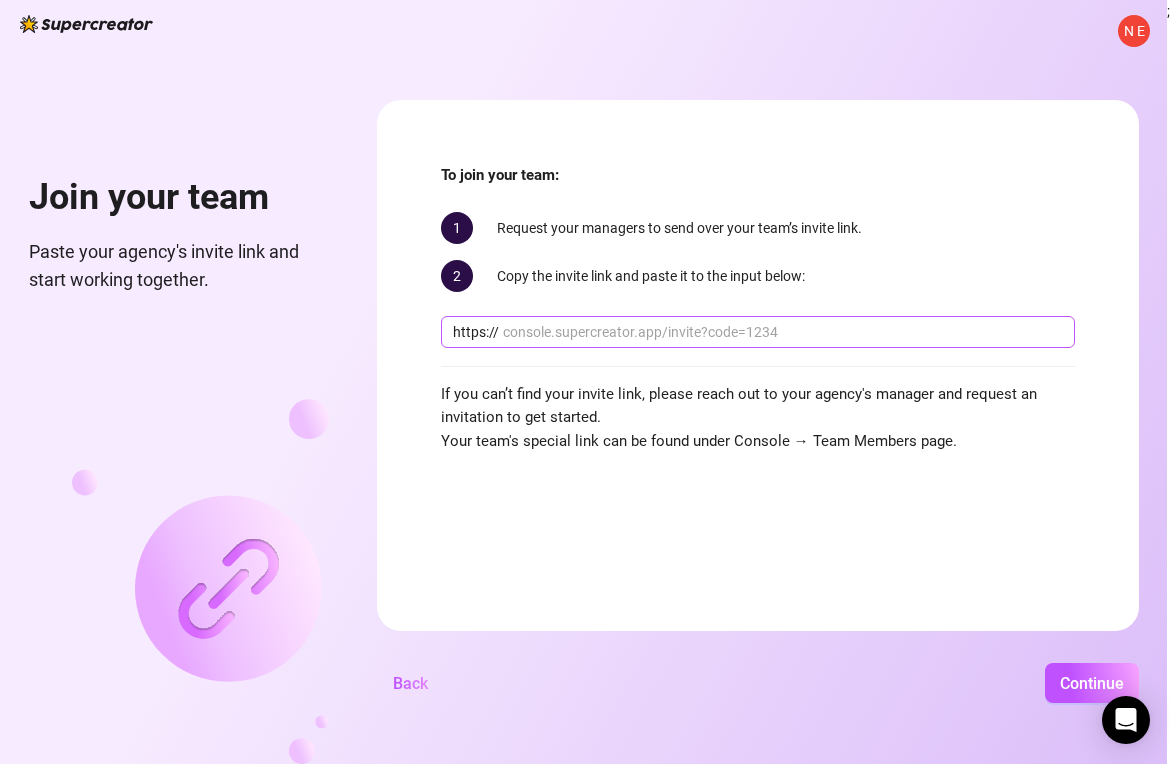 click on "https://" at bounding box center [758, 332] 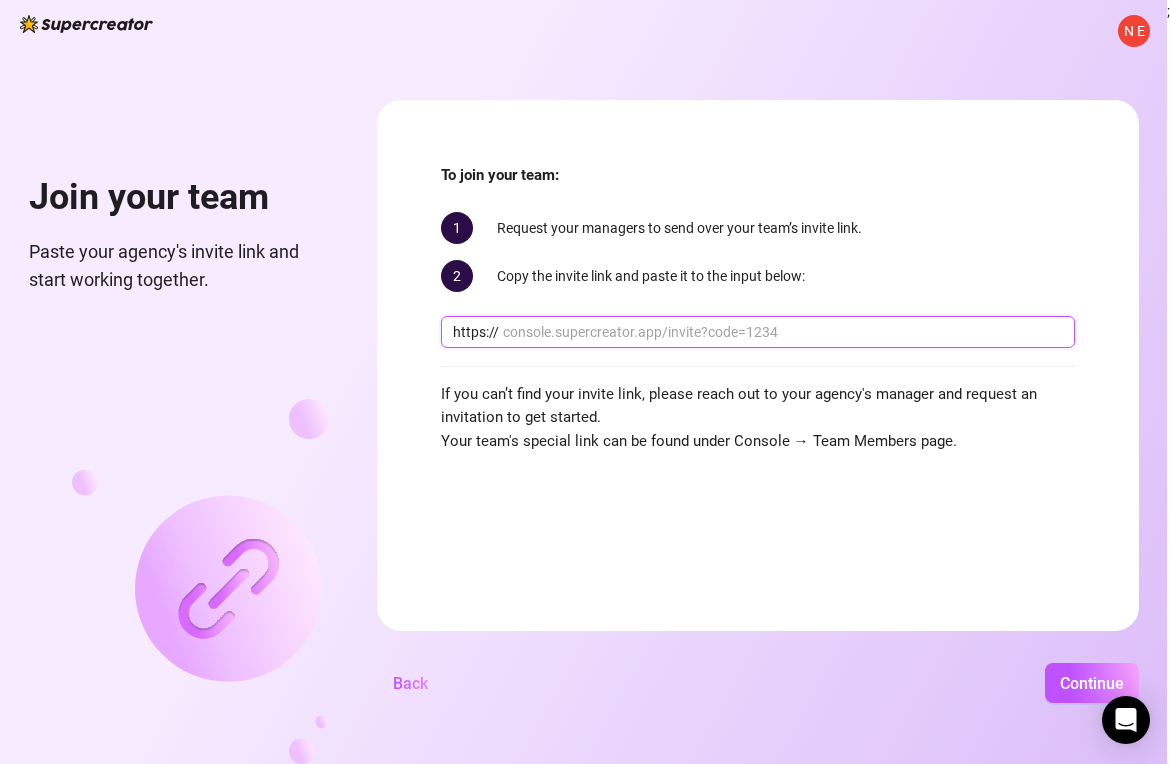 paste on "//console.supercreator.app/invite?code=WqMwg6v3n1cOq0ZCwUzmmFVv36R2&workspace=Fozzy%20" 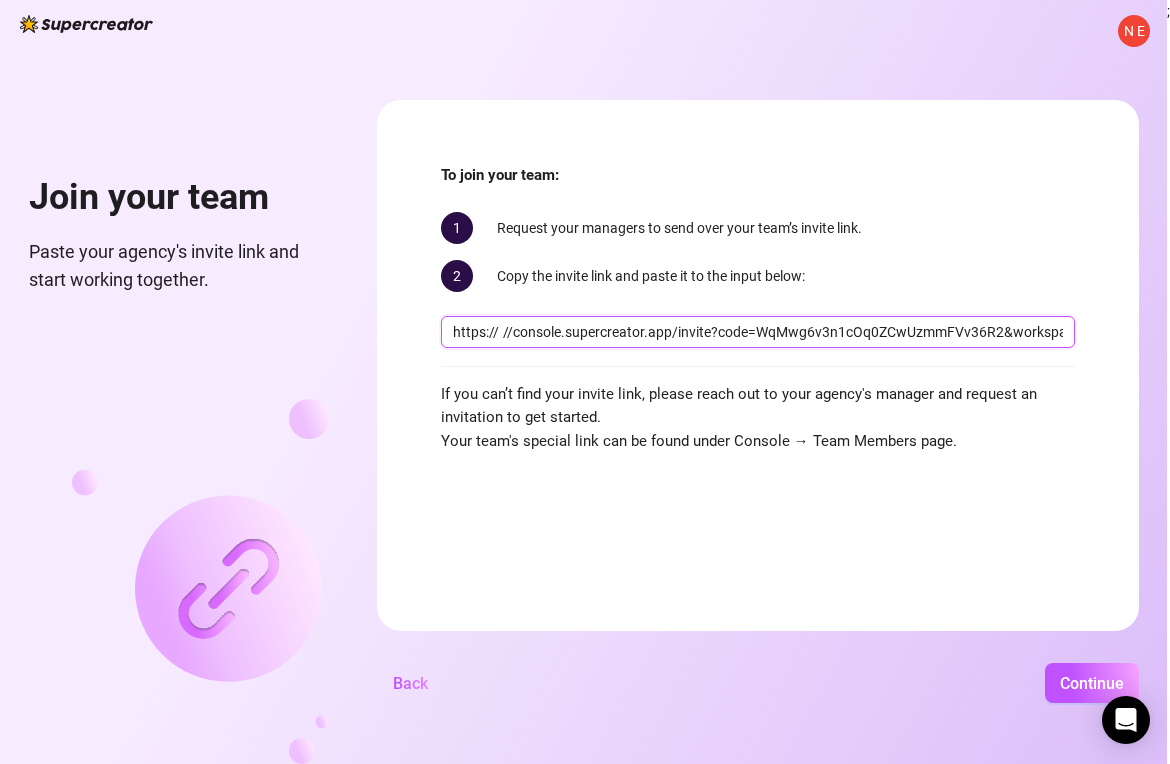 scroll, scrollTop: 0, scrollLeft: 82, axis: horizontal 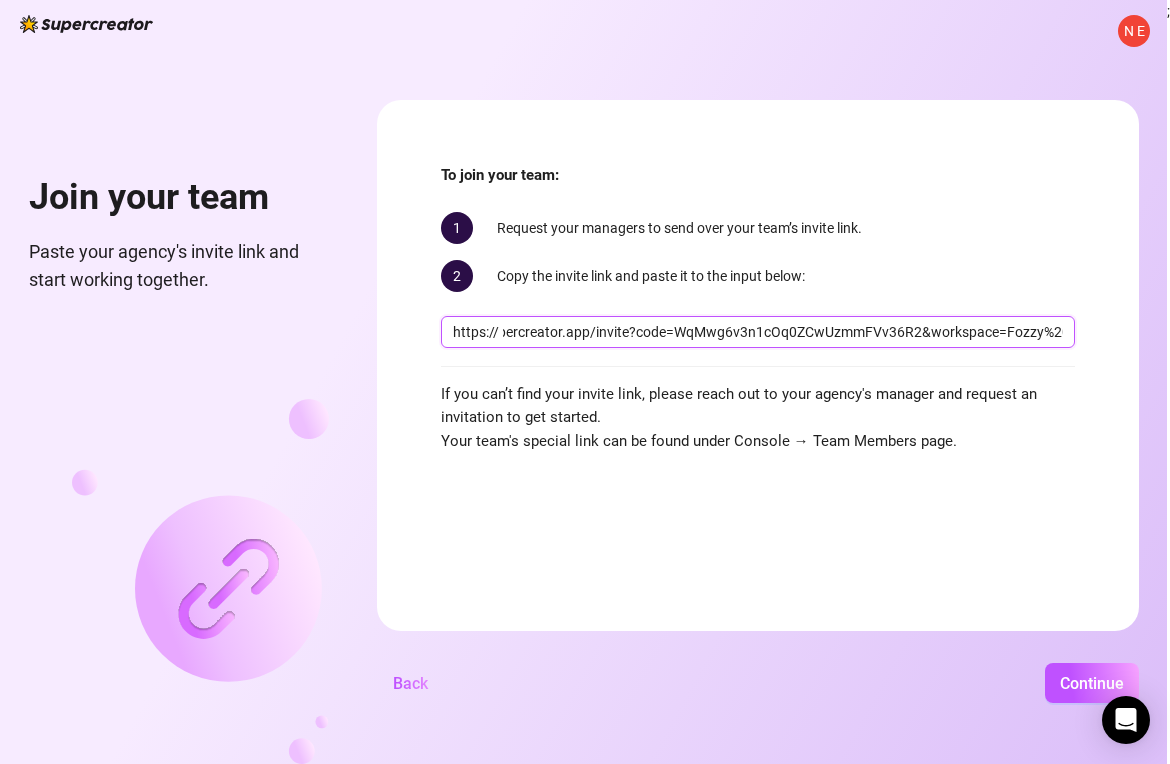 type on "//console.supercreator.app/invite?code=WqMwg6v3n1cOq0ZCwUzmmFVv36R2&workspace=Fozzy%20" 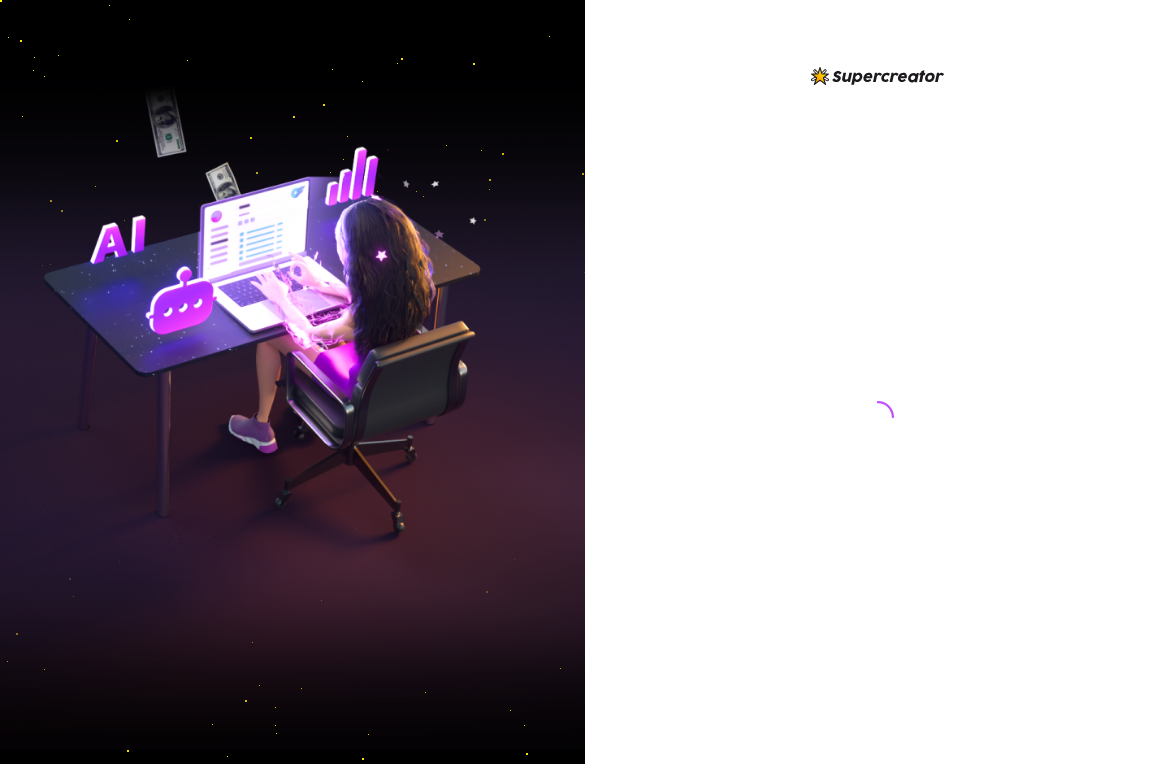 scroll, scrollTop: 0, scrollLeft: 0, axis: both 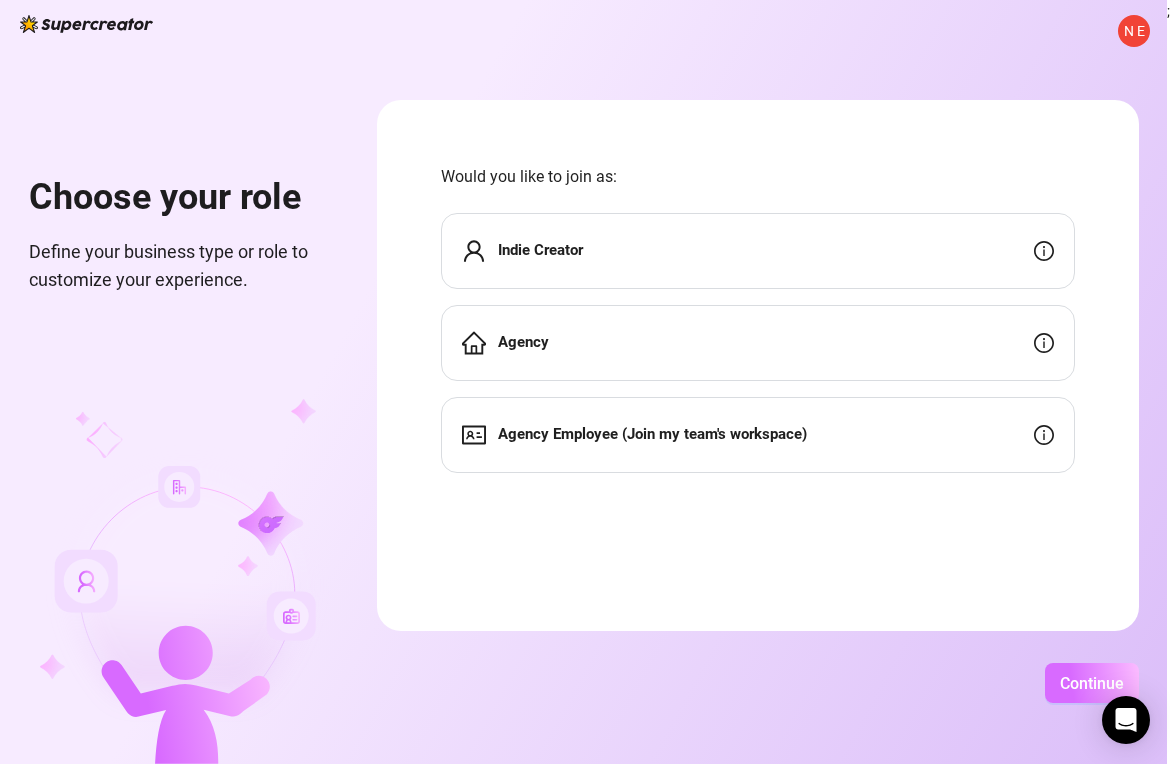 click on "Continue" at bounding box center (1092, 683) 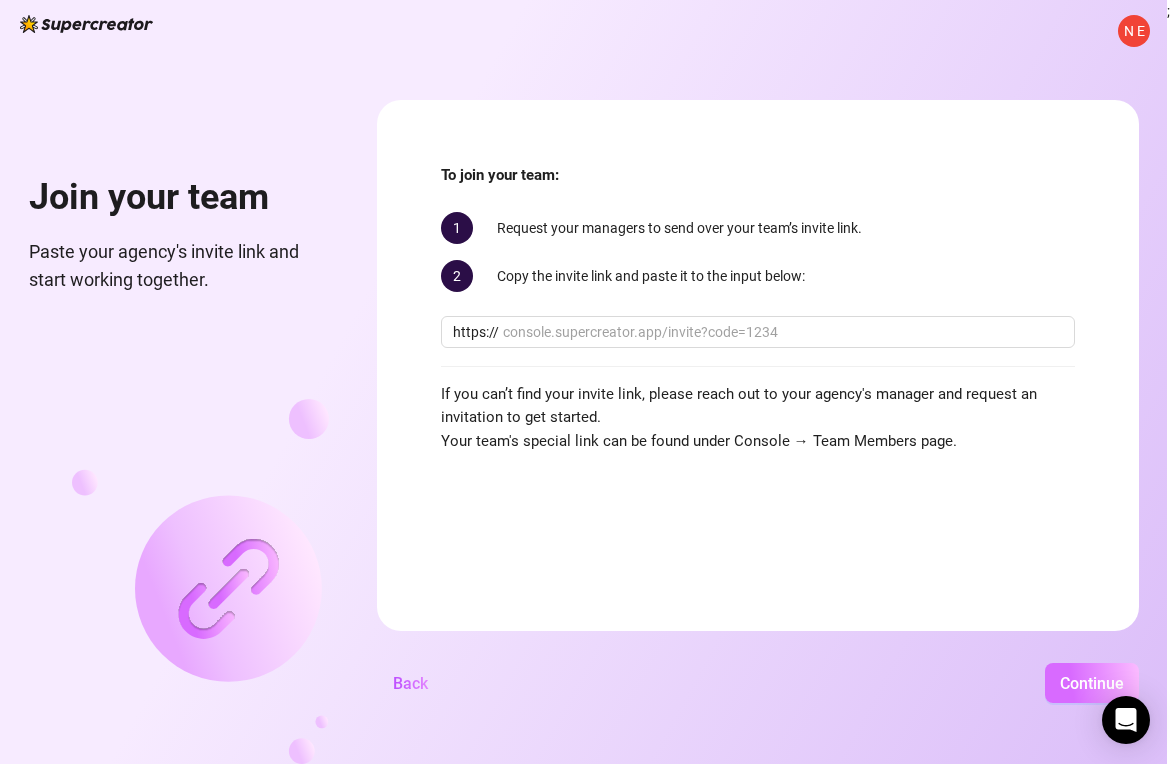click on "Continue" at bounding box center (1092, 683) 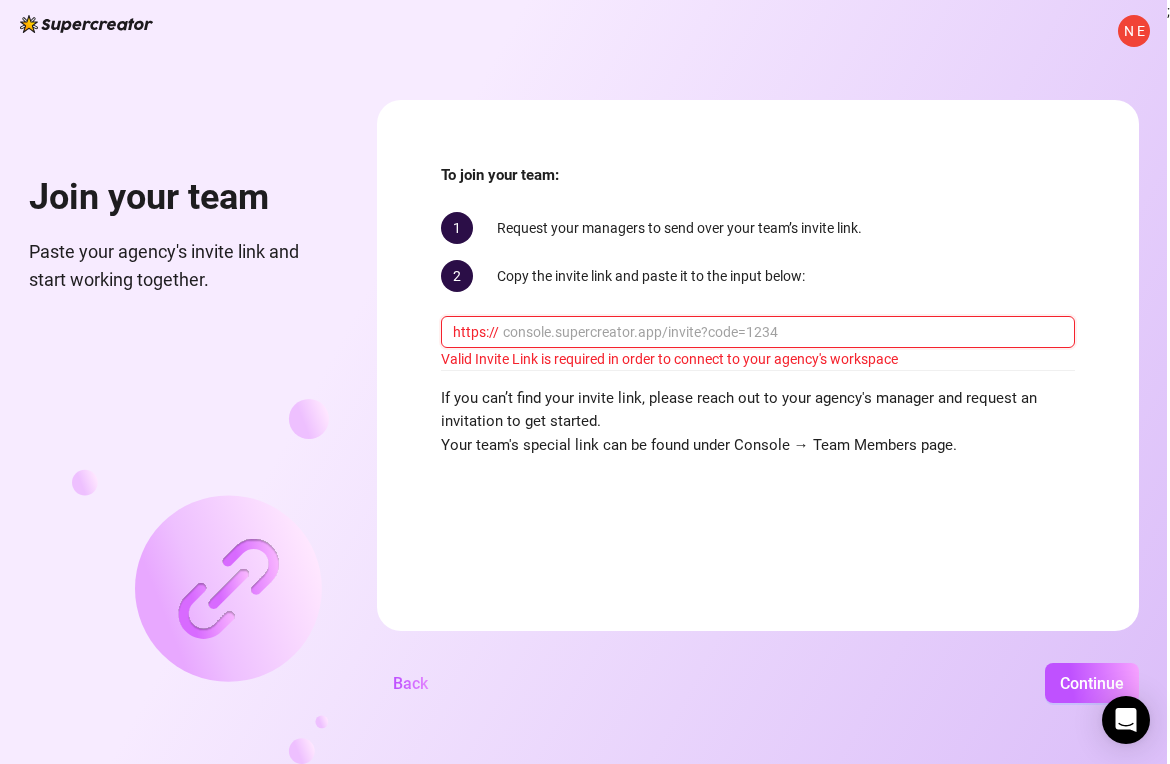 click at bounding box center (783, 332) 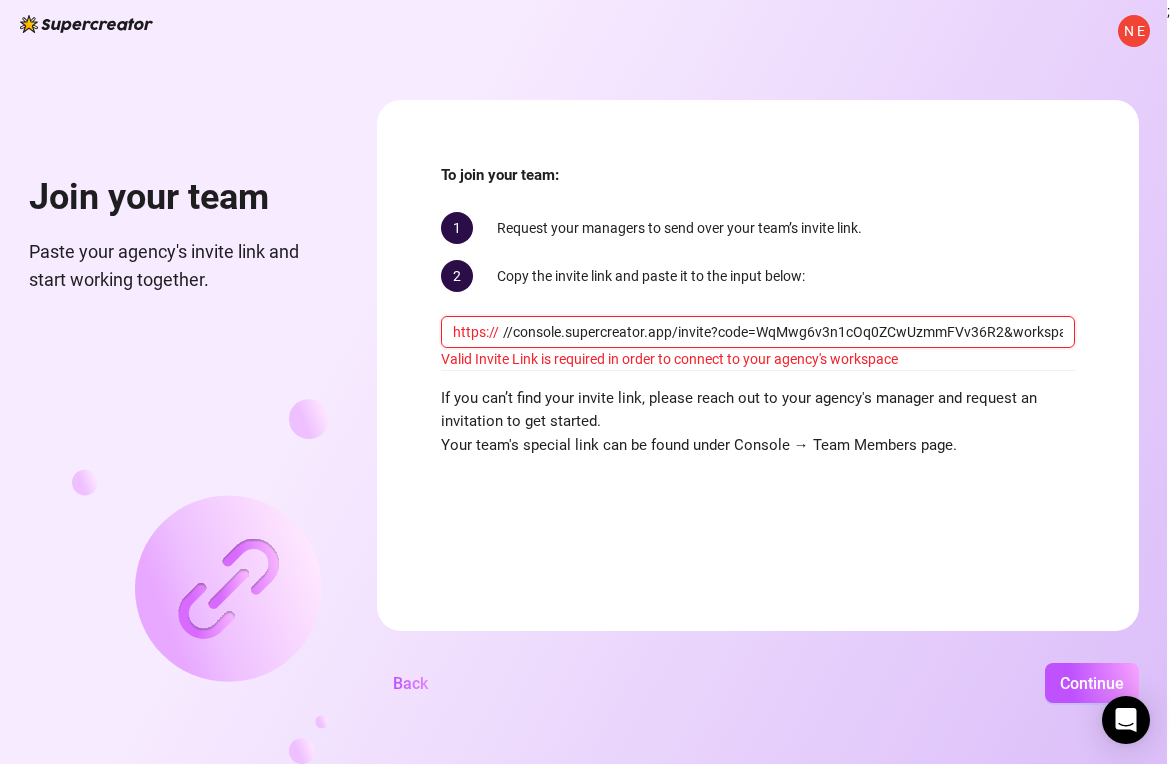 scroll, scrollTop: 0, scrollLeft: 82, axis: horizontal 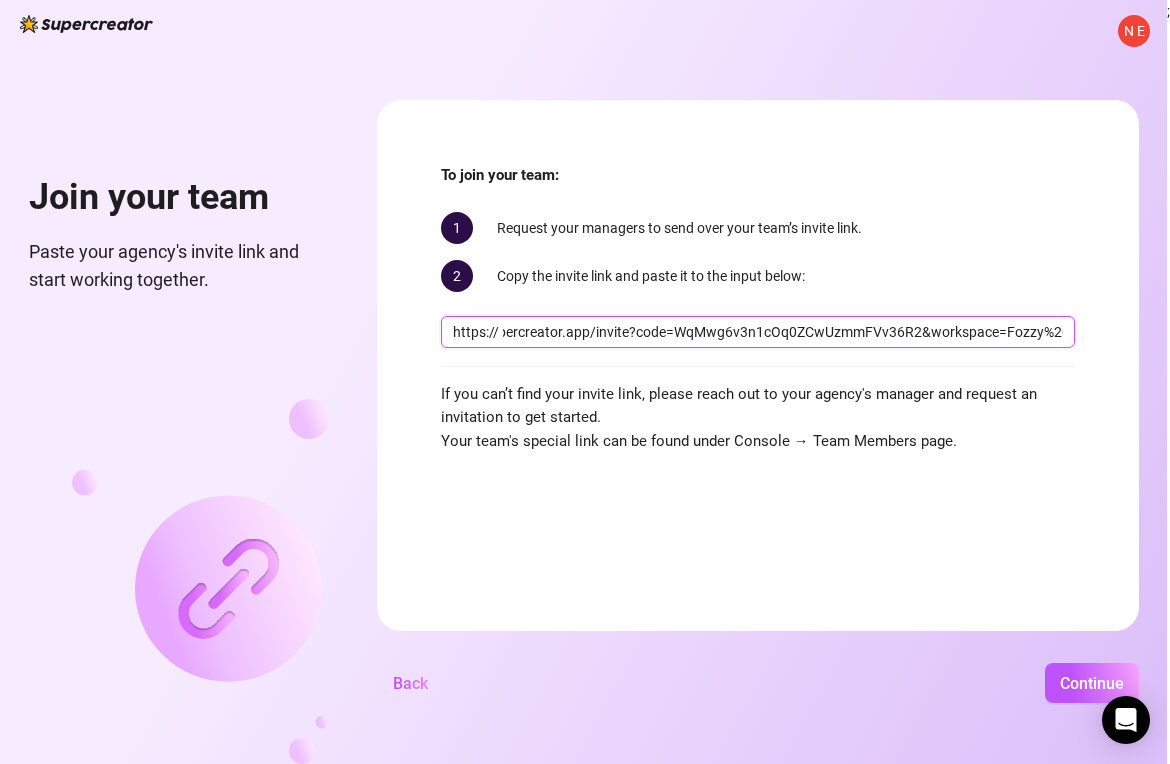 type on "//console.supercreator.app/invite?code=WqMwg6v3n1cOq0ZCwUzmmFVv36R2&workspace=Fozzy%20" 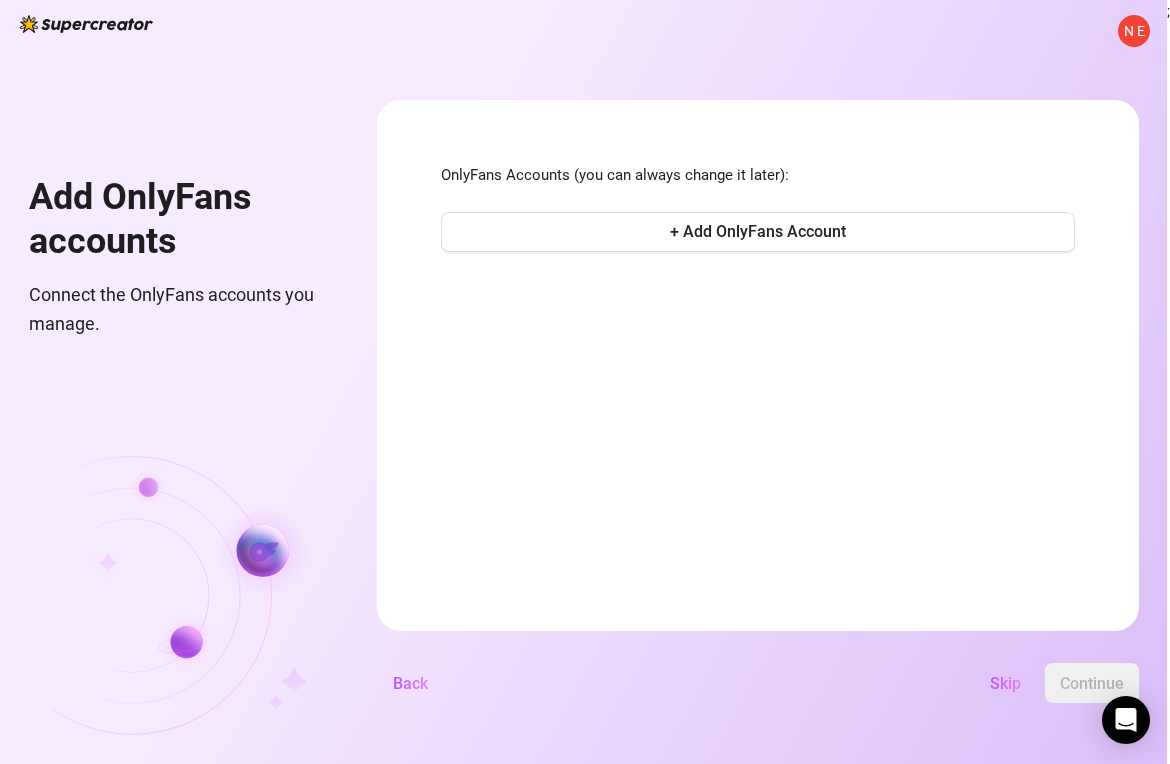click on "OnlyFans Accounts (you can always change it later): + Add OnlyFans Account Back Skip Continue" at bounding box center (758, 365) 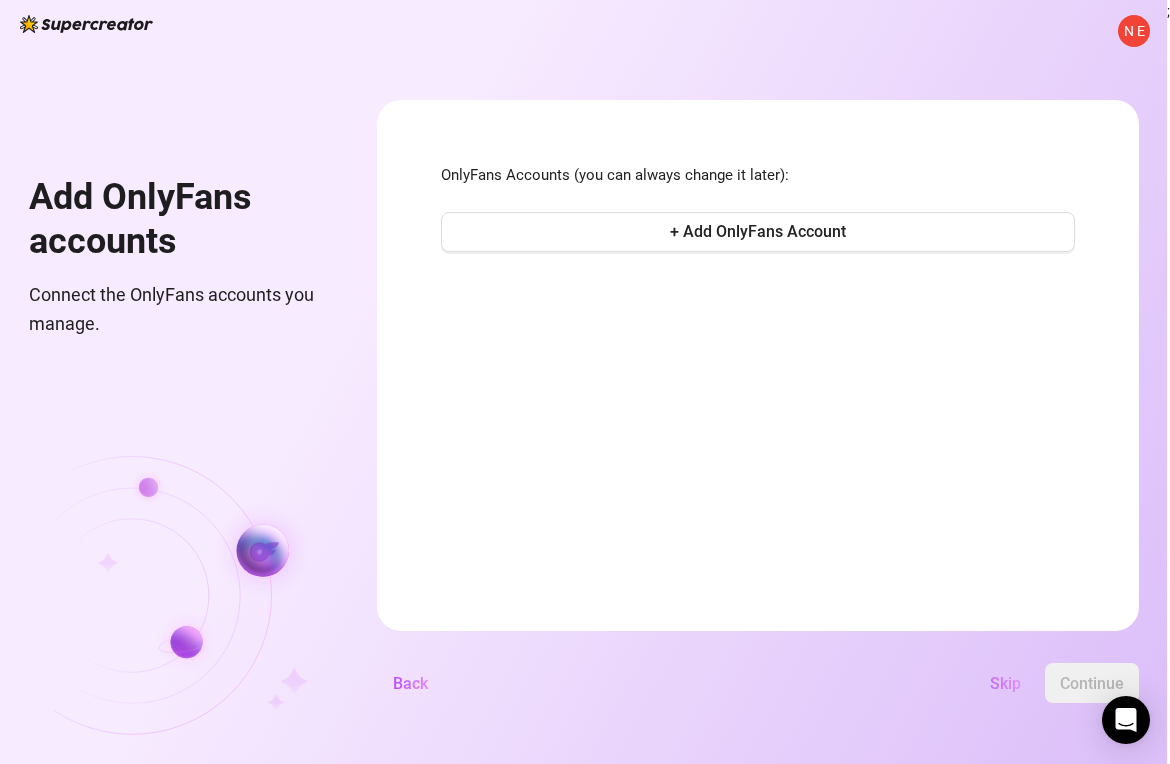 click on "Skip" at bounding box center (1005, 683) 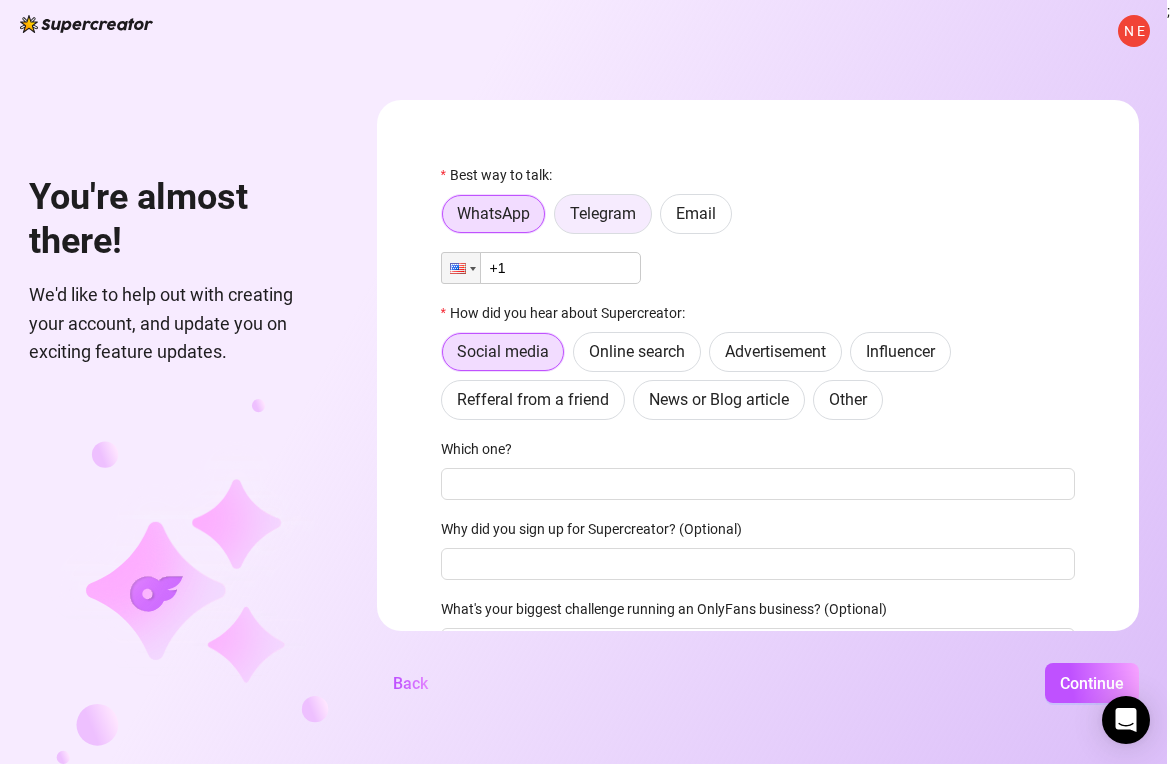 click on "Telegram" at bounding box center (603, 213) 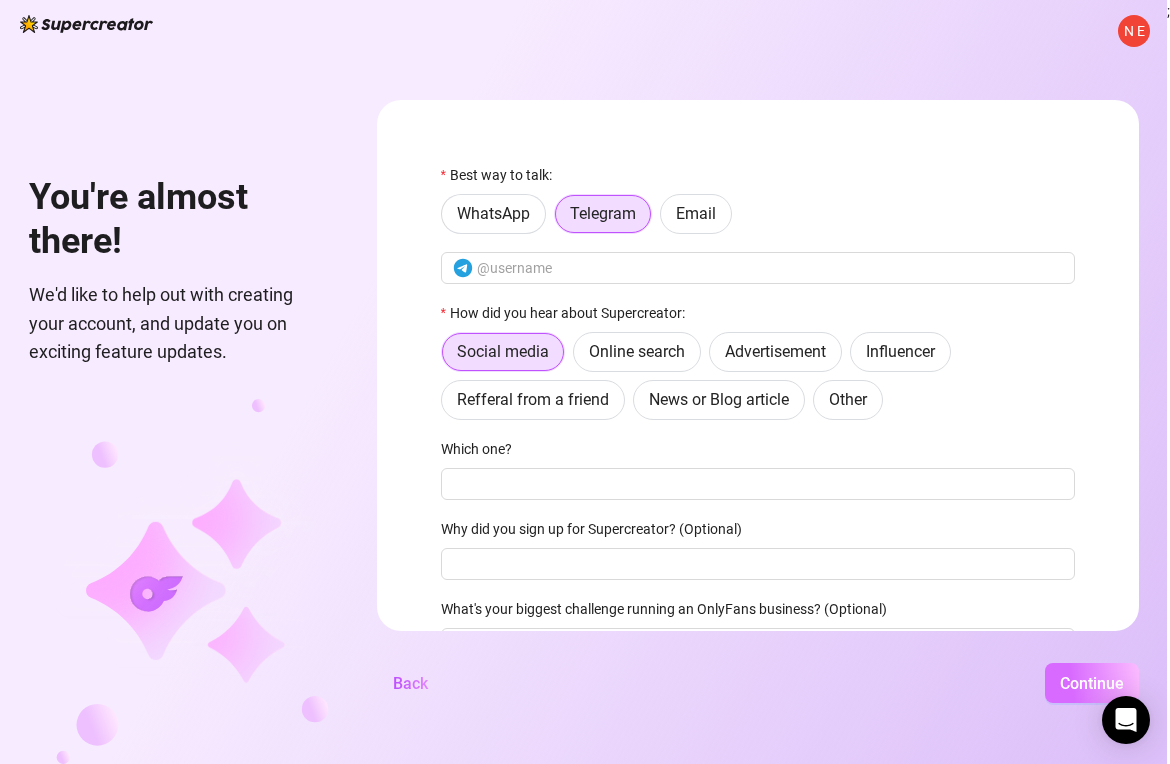 click on "Continue" at bounding box center [1092, 683] 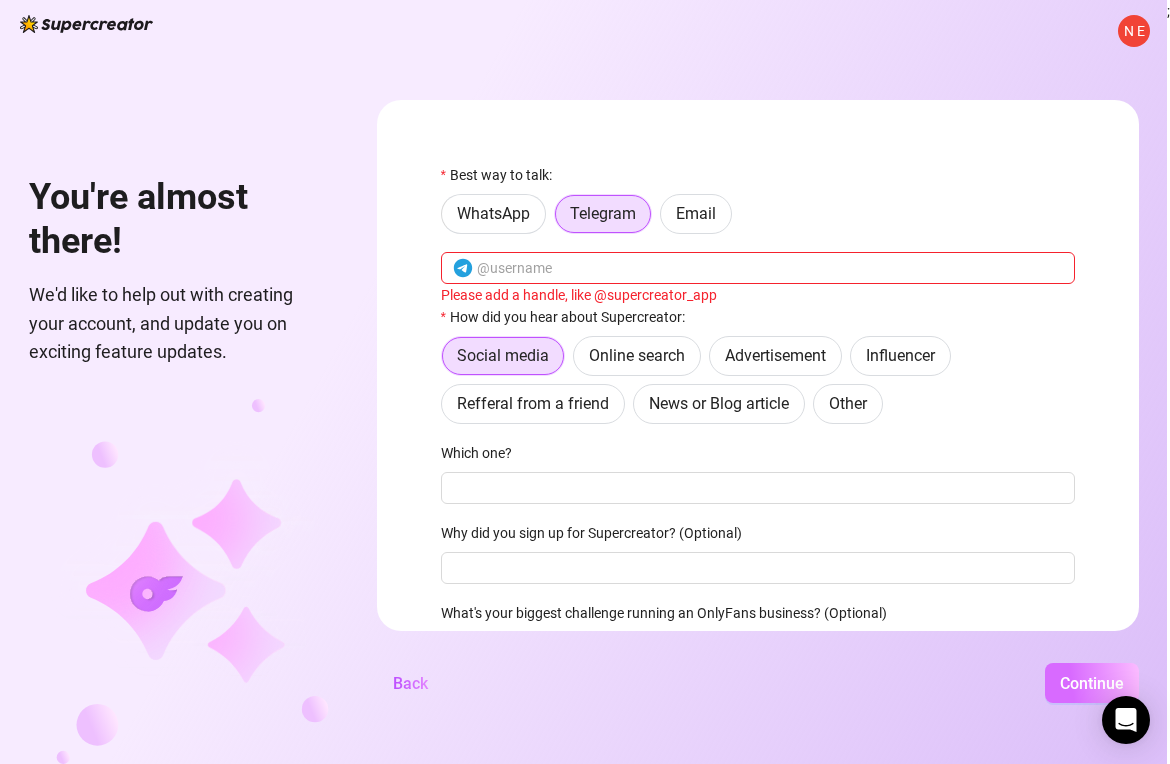 click on "Continue" at bounding box center (1092, 683) 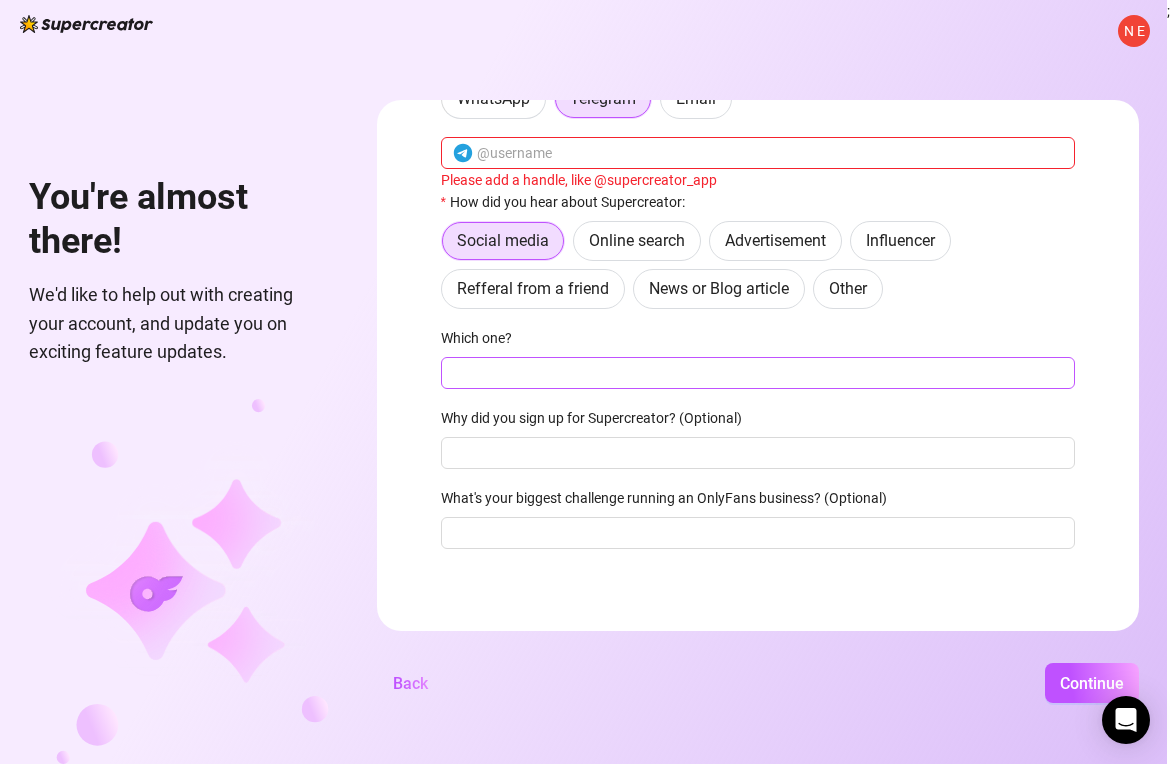 scroll, scrollTop: 0, scrollLeft: 0, axis: both 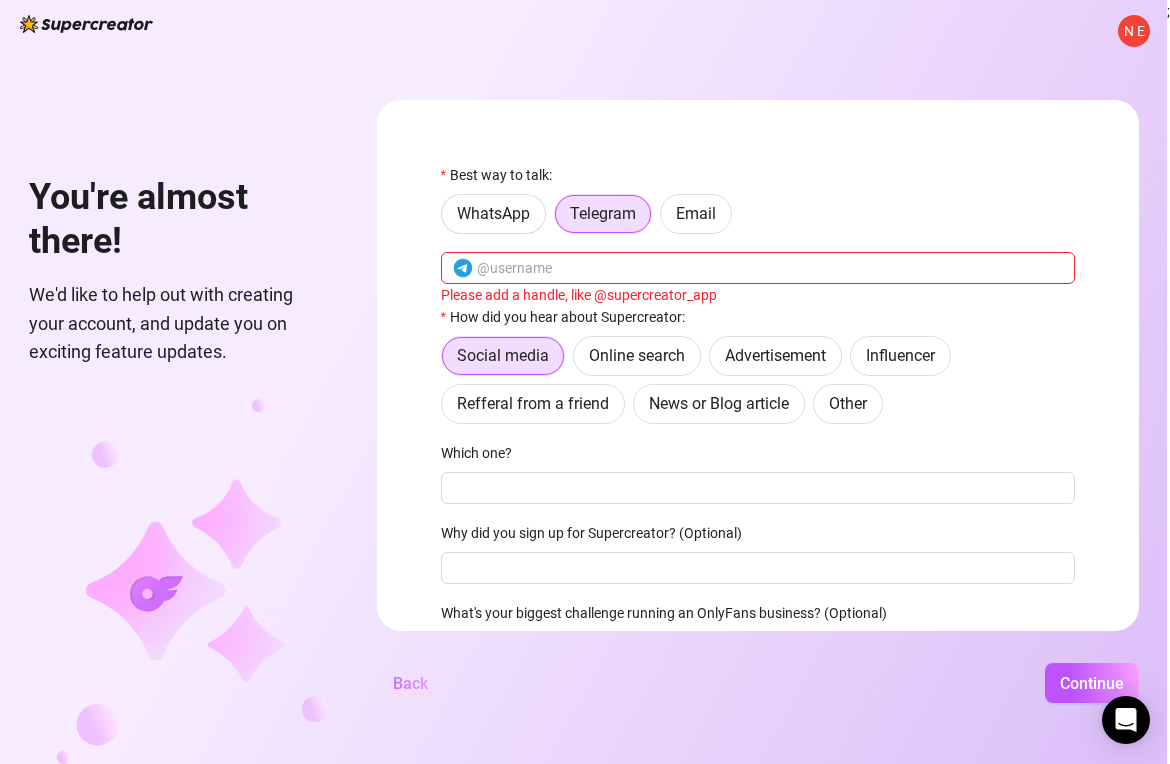 click on "Back" at bounding box center [410, 683] 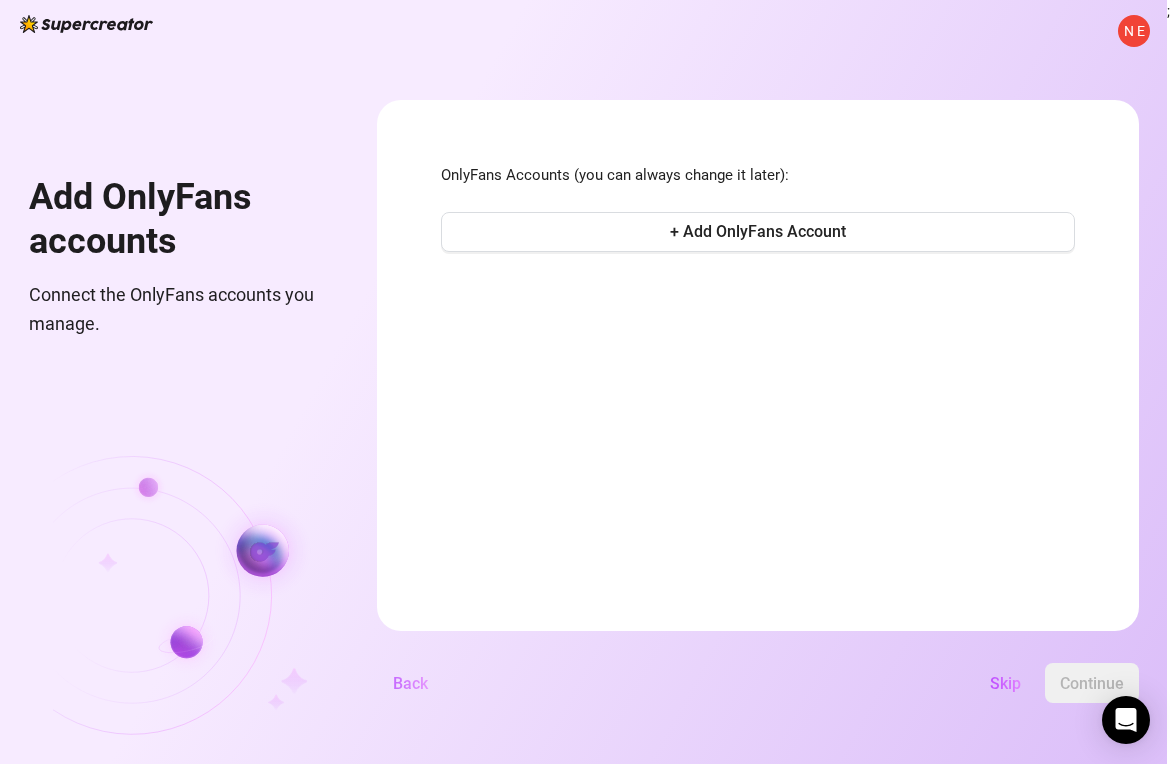 click on "Back" at bounding box center [410, 683] 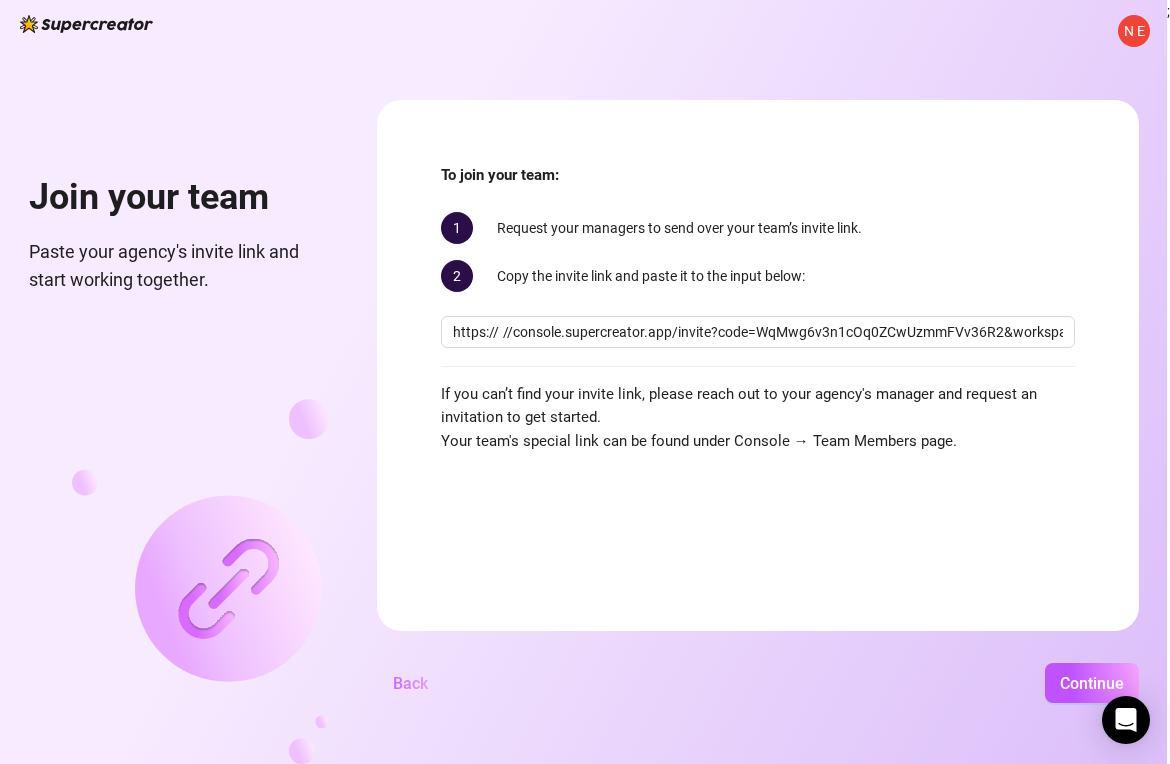 scroll, scrollTop: 0, scrollLeft: 83, axis: horizontal 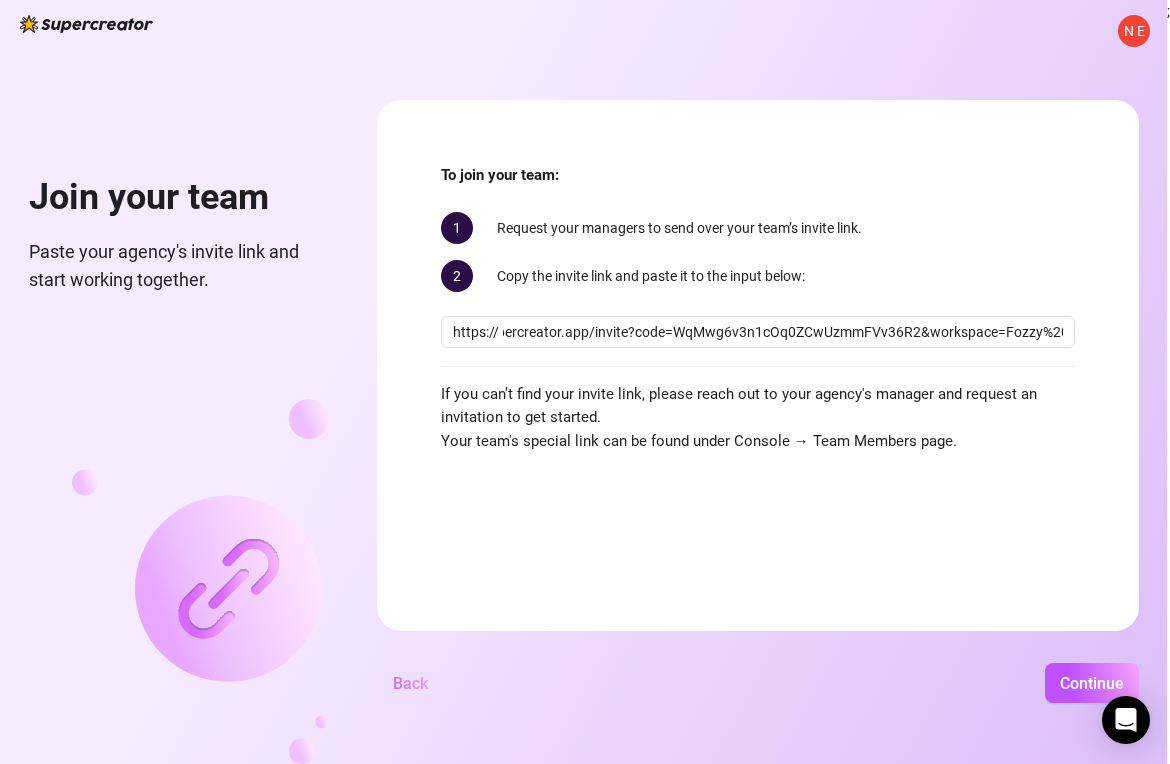 click on "Back" at bounding box center (410, 683) 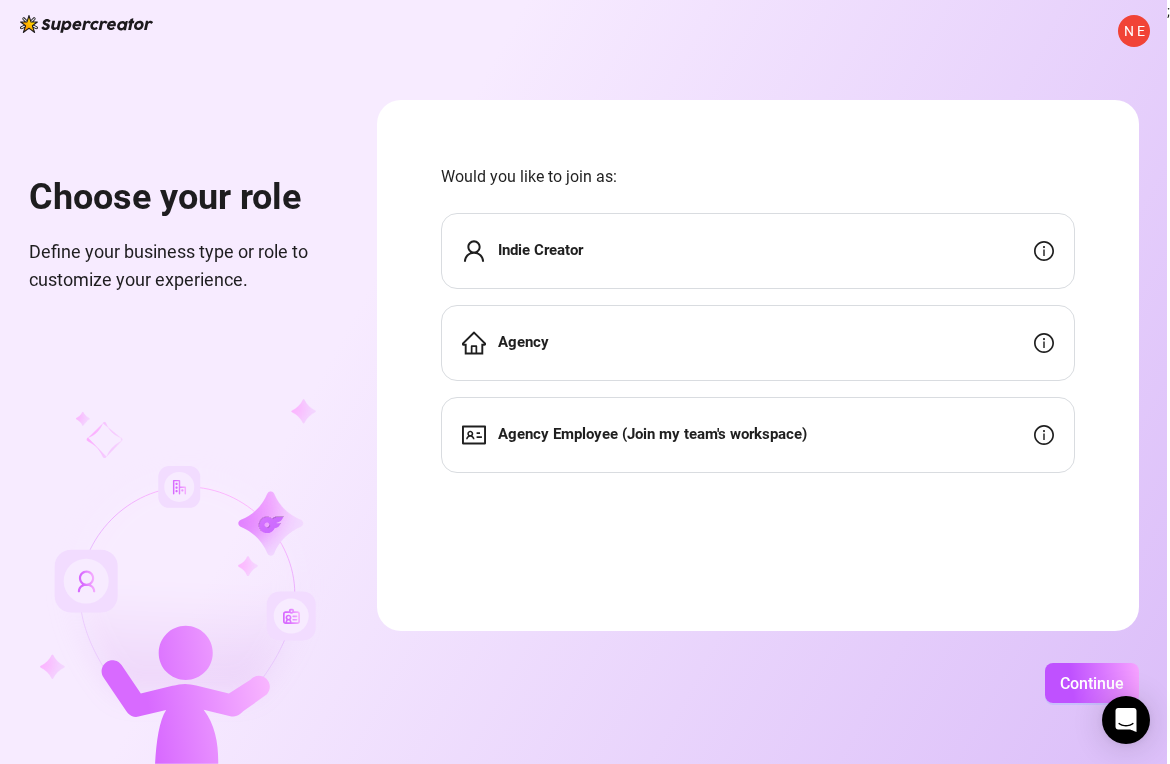 click on "Agency Employee (Join my team's workspace)" at bounding box center [634, 435] 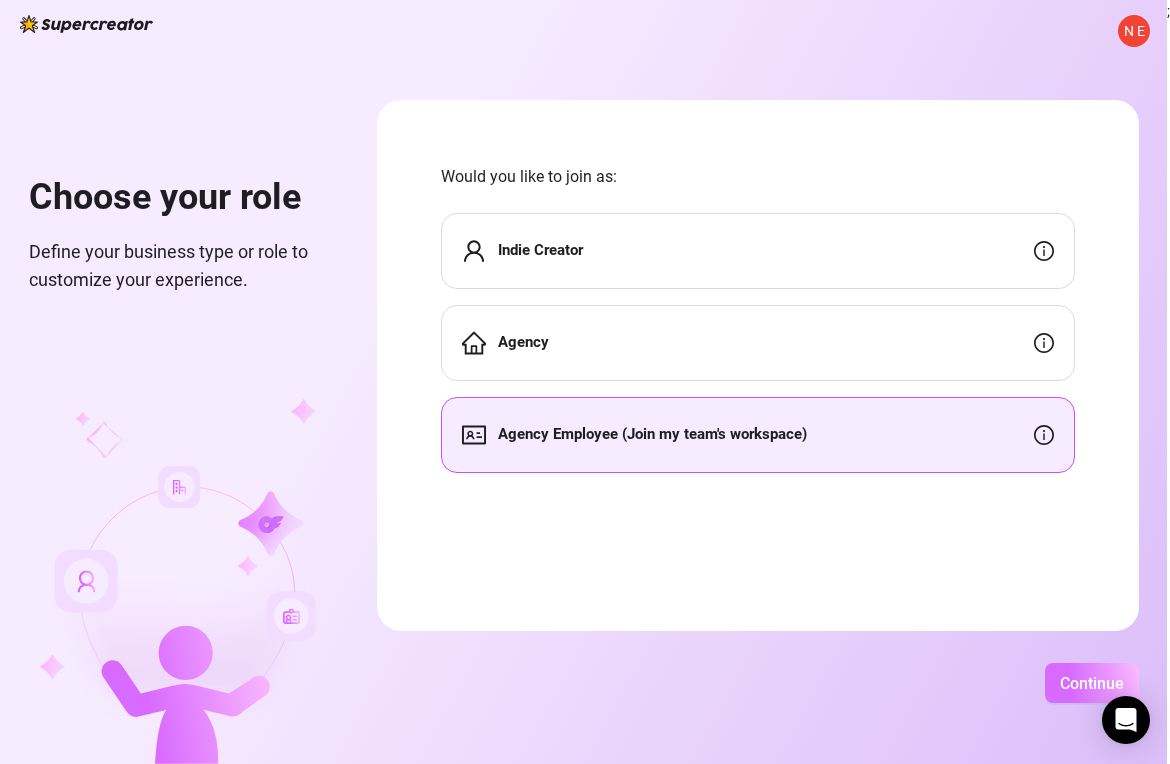 click on "Continue" at bounding box center [1092, 683] 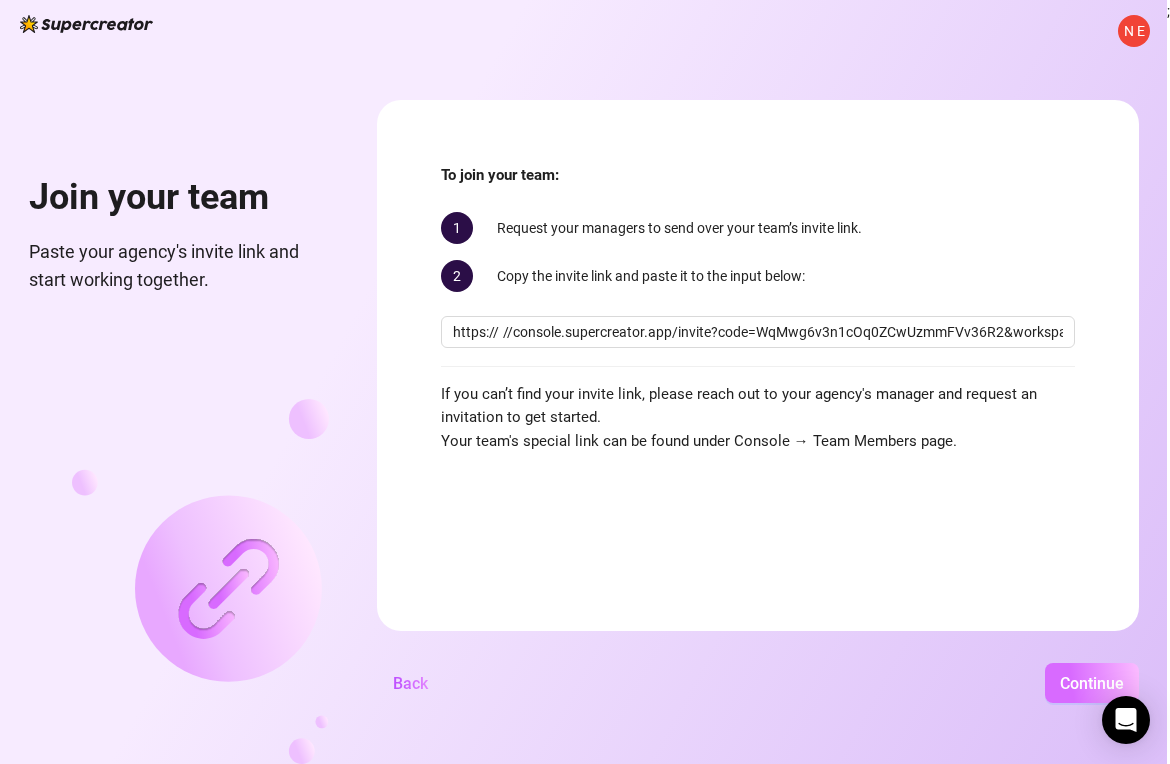 scroll, scrollTop: 0, scrollLeft: 83, axis: horizontal 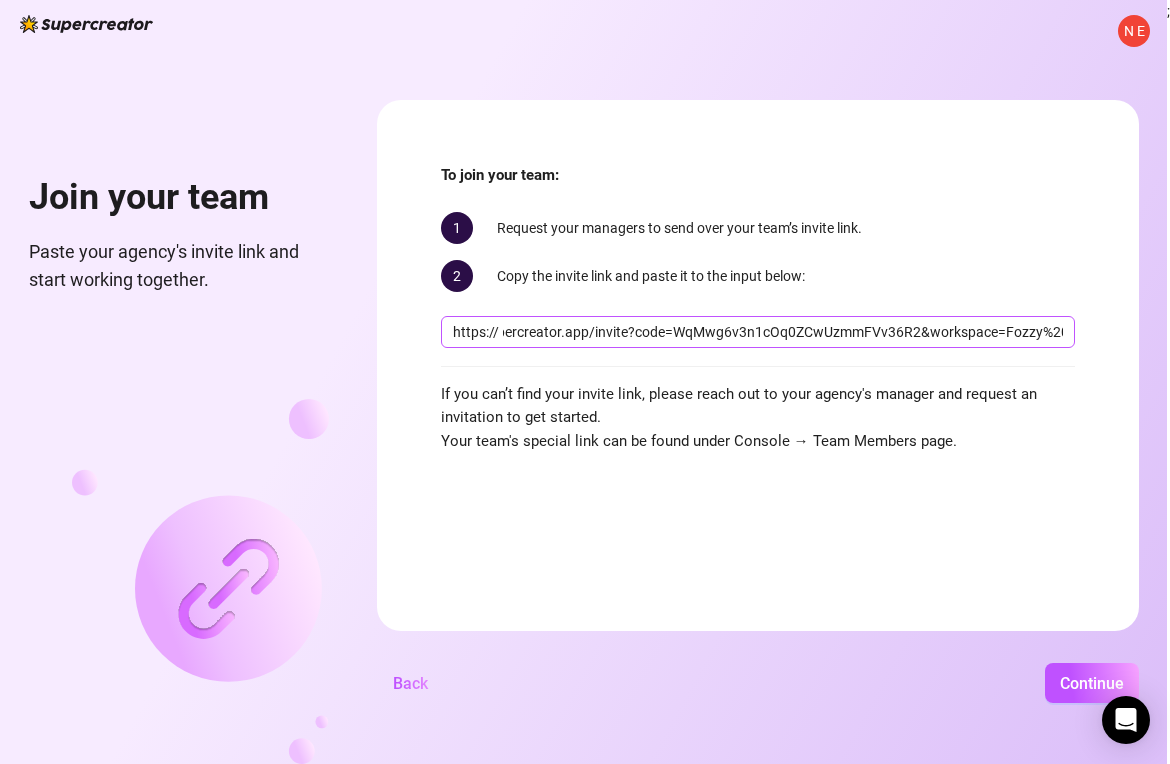 click on "//console.supercreator.app/invite?code=WqMwg6v3n1cOq0ZCwUzmmFVv36R2&workspace=Fozzy%20" at bounding box center [783, 332] 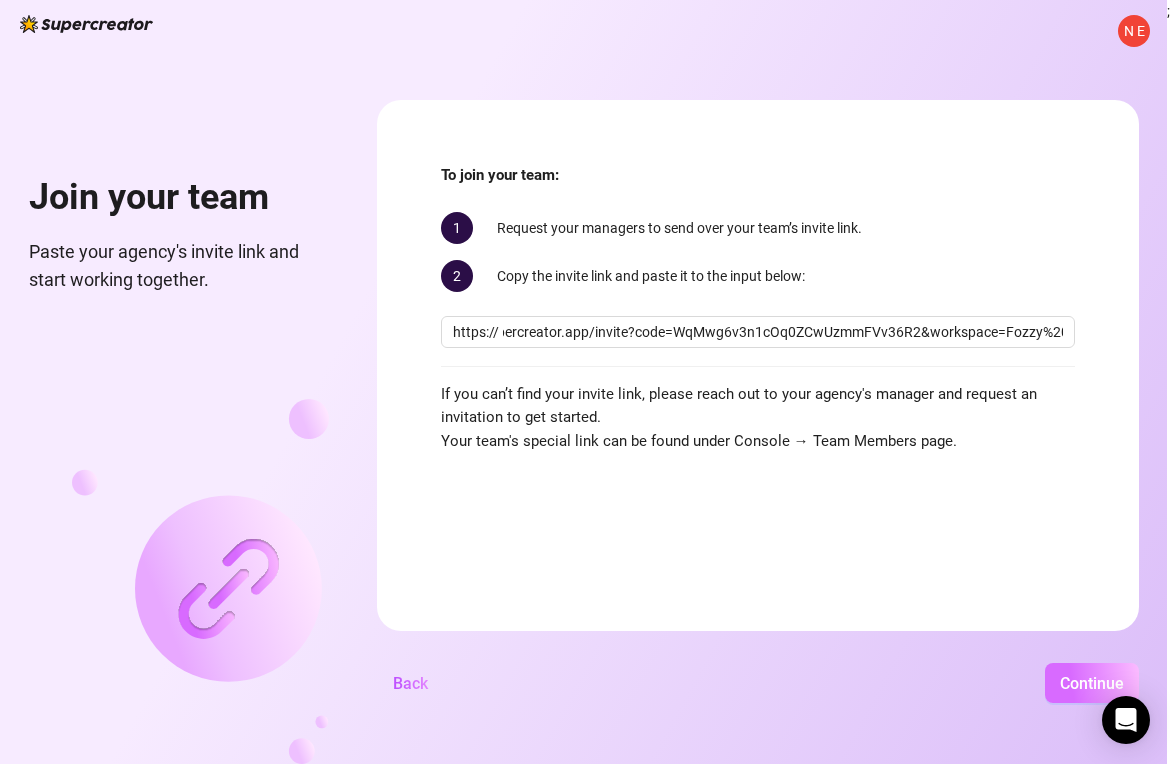 scroll, scrollTop: 0, scrollLeft: 0, axis: both 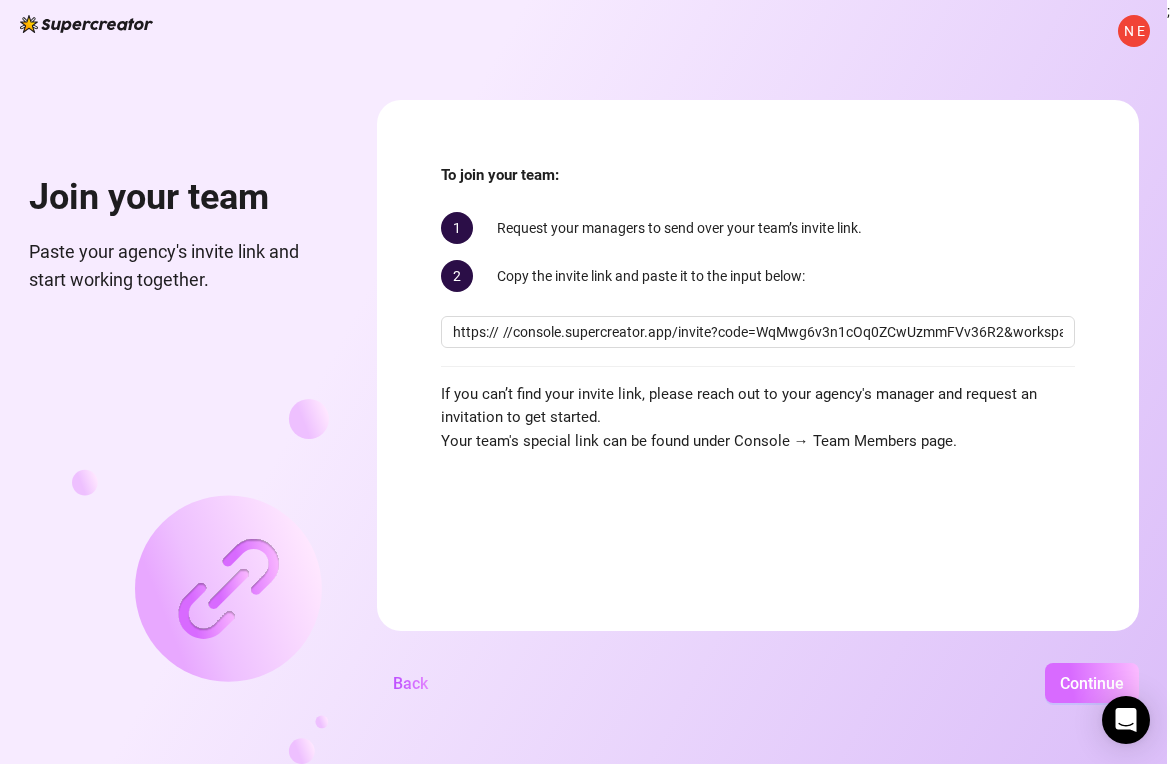 click on "Continue" at bounding box center (1092, 683) 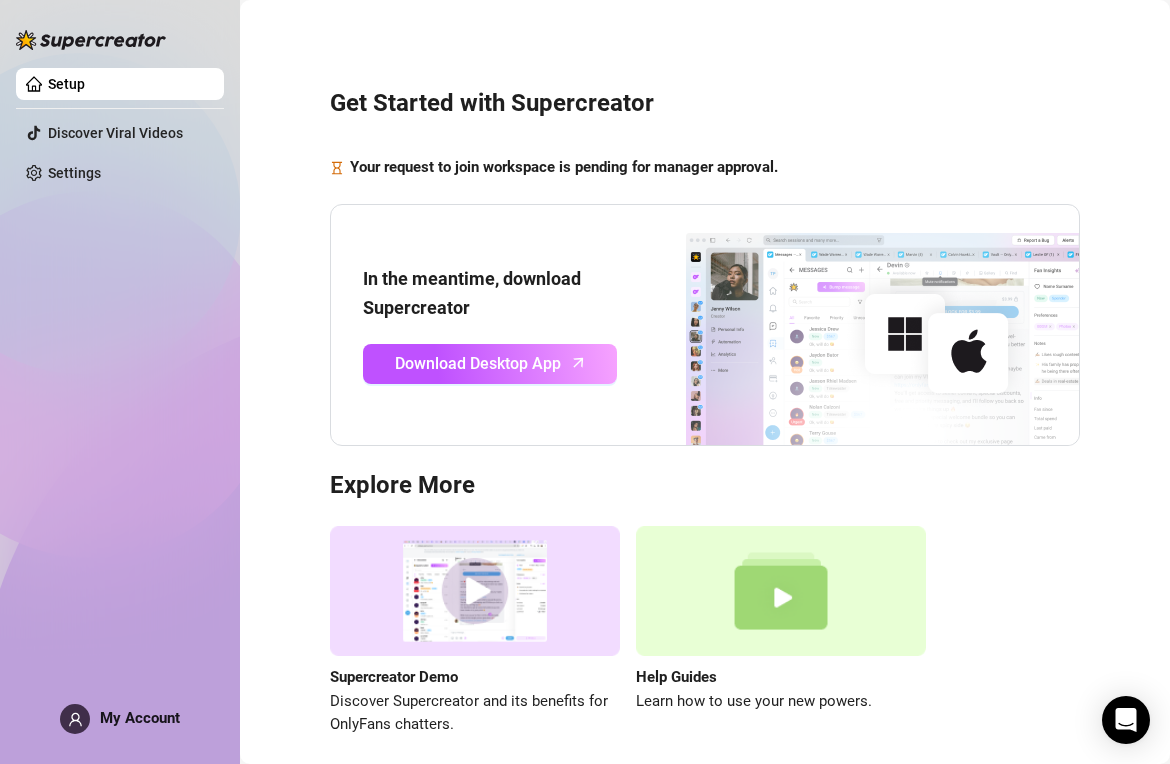 click on "Get Started with Supercreator Your request to join workspace is pending for manager approval. In the meantime, download Supercreator Download Desktop App Explore More Supercreator Demo Discover Supercreator and its benefits for OnlyFans chatters. Help Guides Learn how to use your new powers." at bounding box center (705, 400) 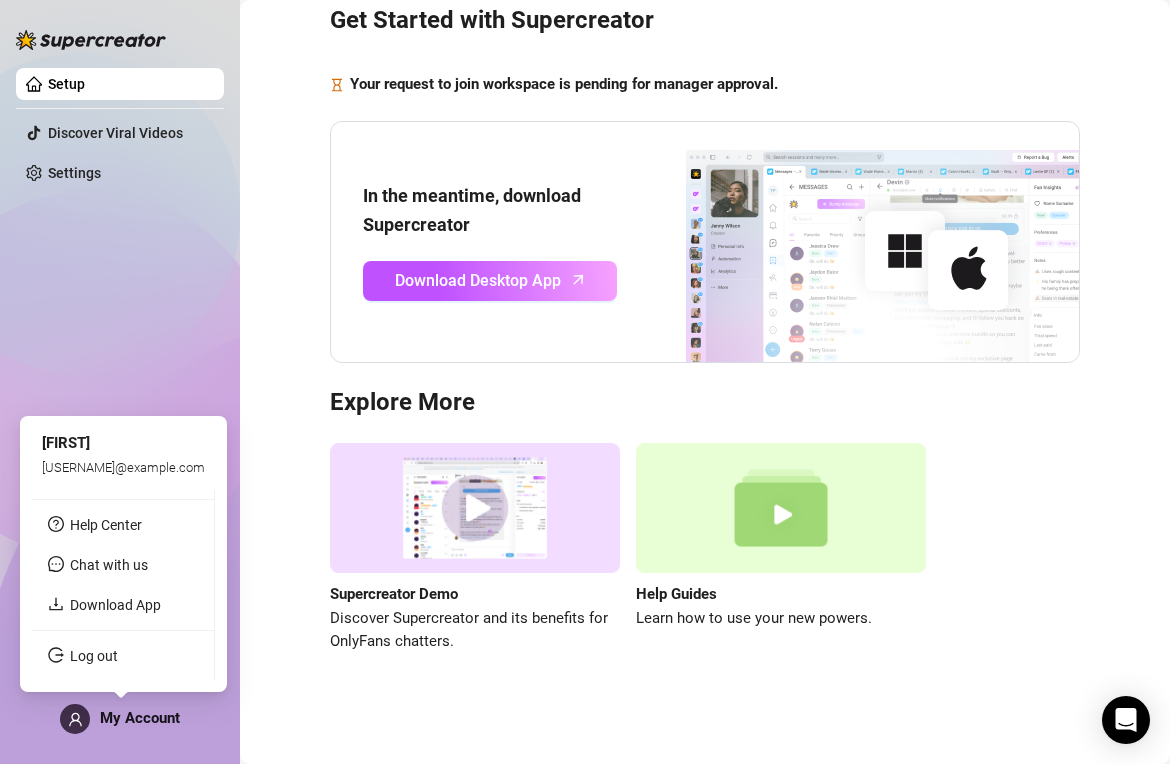 scroll, scrollTop: 0, scrollLeft: 0, axis: both 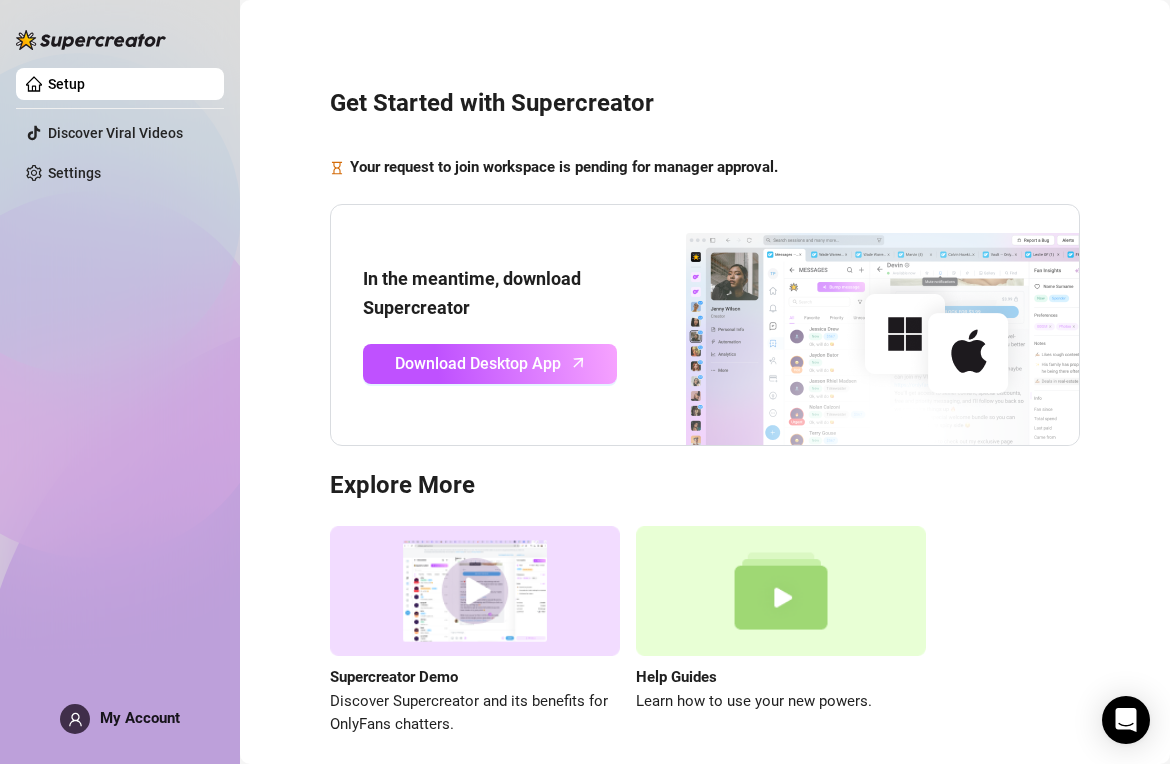 click on "Get Started with Supercreator Your request to join workspace is pending for manager approval. In the meantime, download Supercreator Download Desktop App Explore More Supercreator Demo Discover Supercreator and its benefits for OnlyFans chatters. Help Guides Learn how to use your new powers." at bounding box center (705, 400) 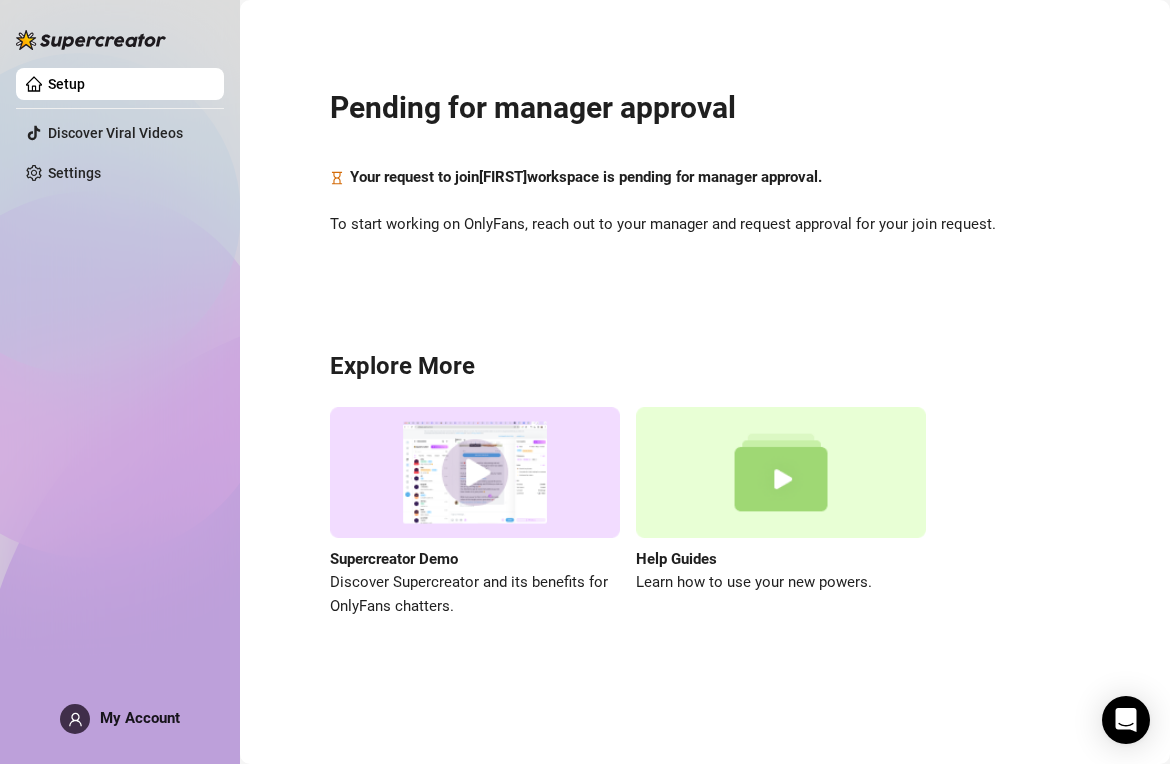 click on "Pending for manager approval Your request to join  Nealnunag  workspace is pending for manager approval. To start working on OnlyFans, reach out to your manager and request approval for your join request. Explore More Supercreator Demo Discover Supercreator and its benefits for OnlyFans chatters. Help Guides Learn how to use your new powers." at bounding box center (705, 341) 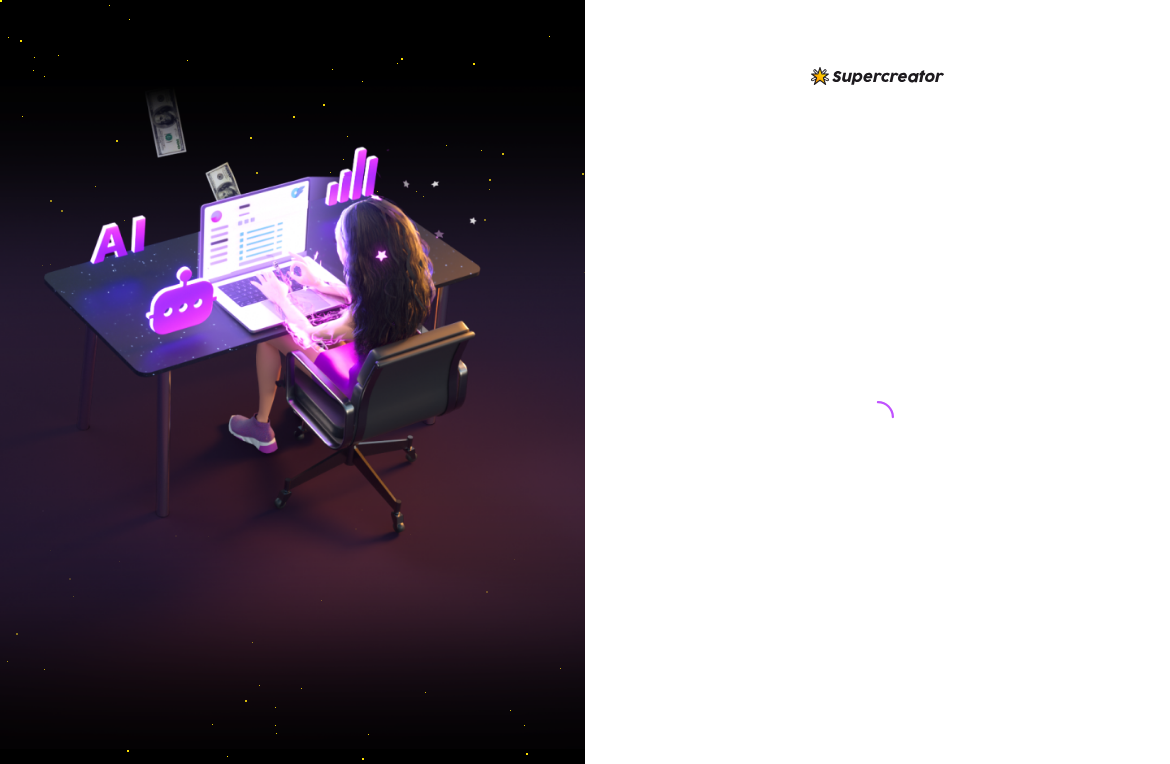 scroll, scrollTop: 0, scrollLeft: 0, axis: both 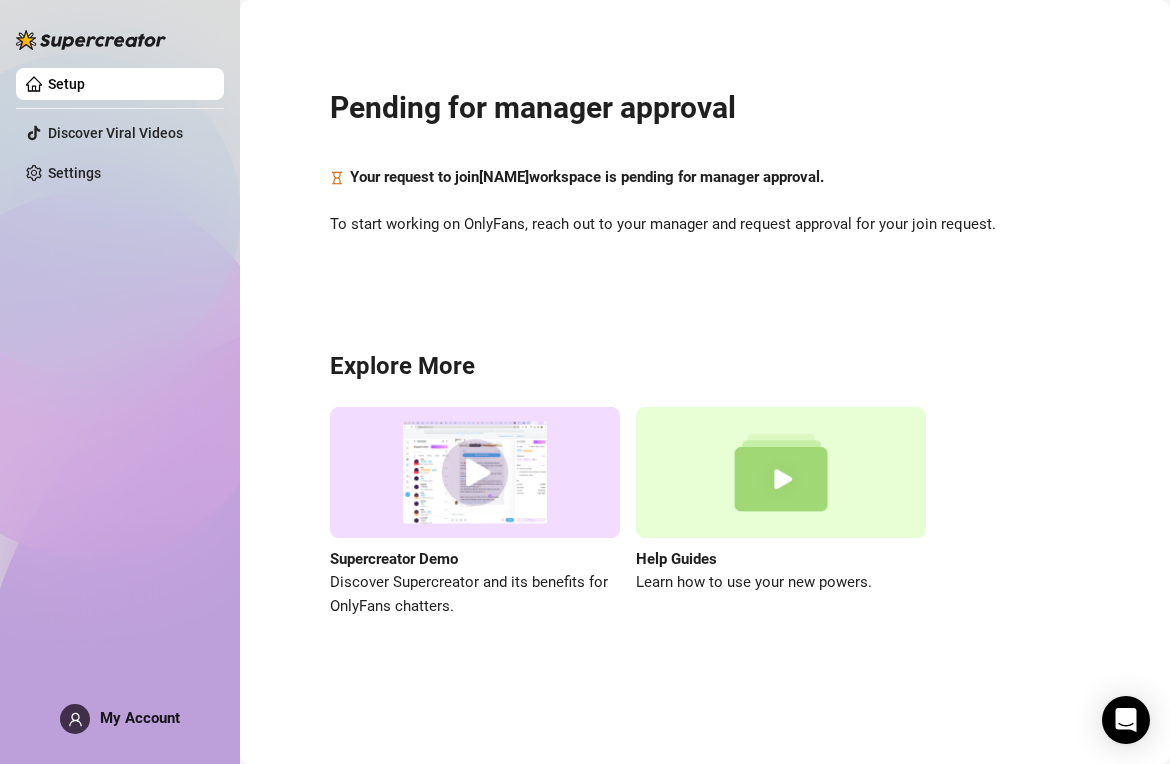click on "Pending for manager approval Your request to join [WORKSPACE] workspace is pending for manager approval. To start working on OnlyFans, reach out to your manager and request approval for your join request. Explore More Supercreator Demo Discover Supercreator and its benefits for OnlyFans chatters. Help Guides Learn how to use your new powers." at bounding box center [705, 341] 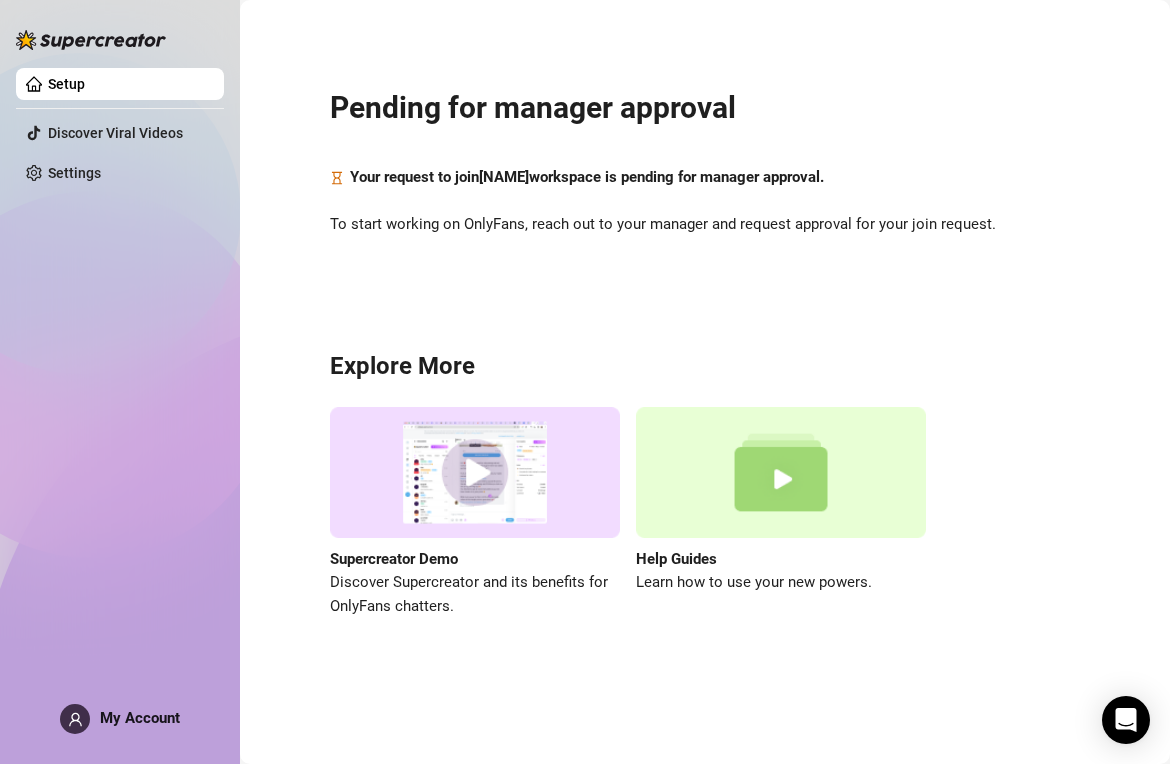 click on "Pending for manager approval Your request to join [WORKSPACE] workspace is pending for manager approval. To start working on OnlyFans, reach out to your manager and request approval for your join request. Explore More Supercreator Demo Discover Supercreator and its benefits for OnlyFans chatters. Help Guides Learn how to use your new powers." at bounding box center (705, 341) 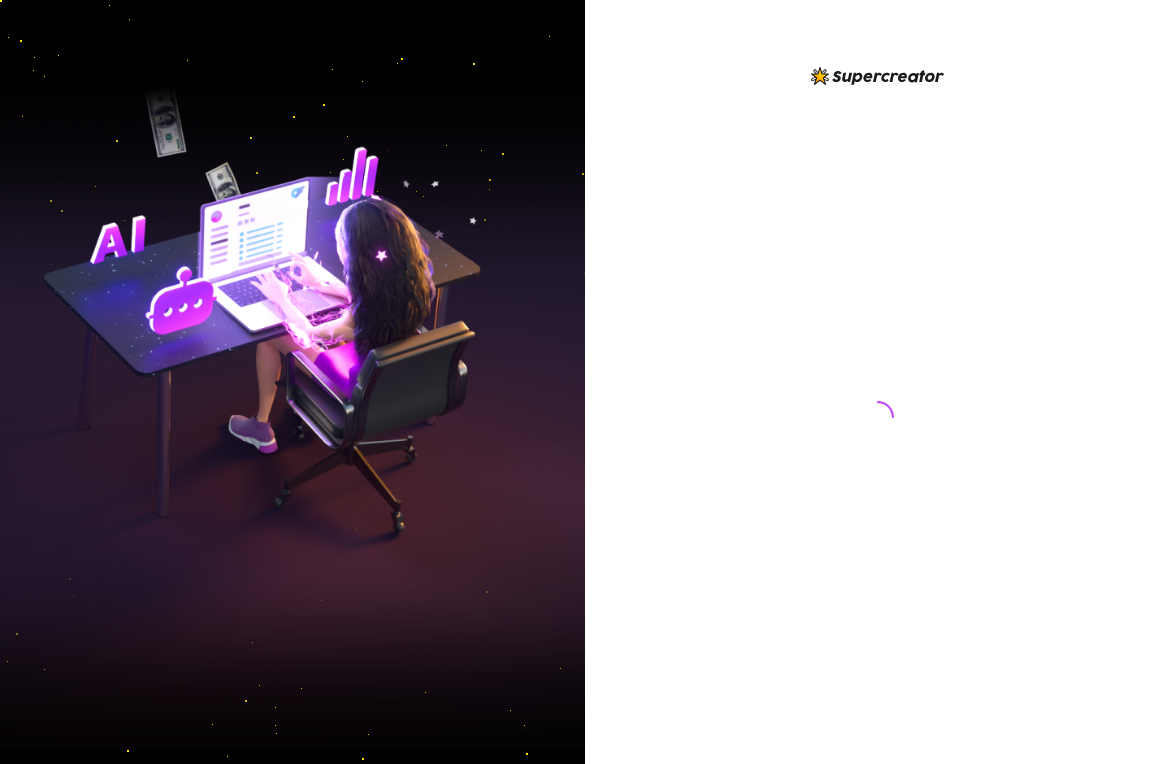scroll, scrollTop: 0, scrollLeft: 0, axis: both 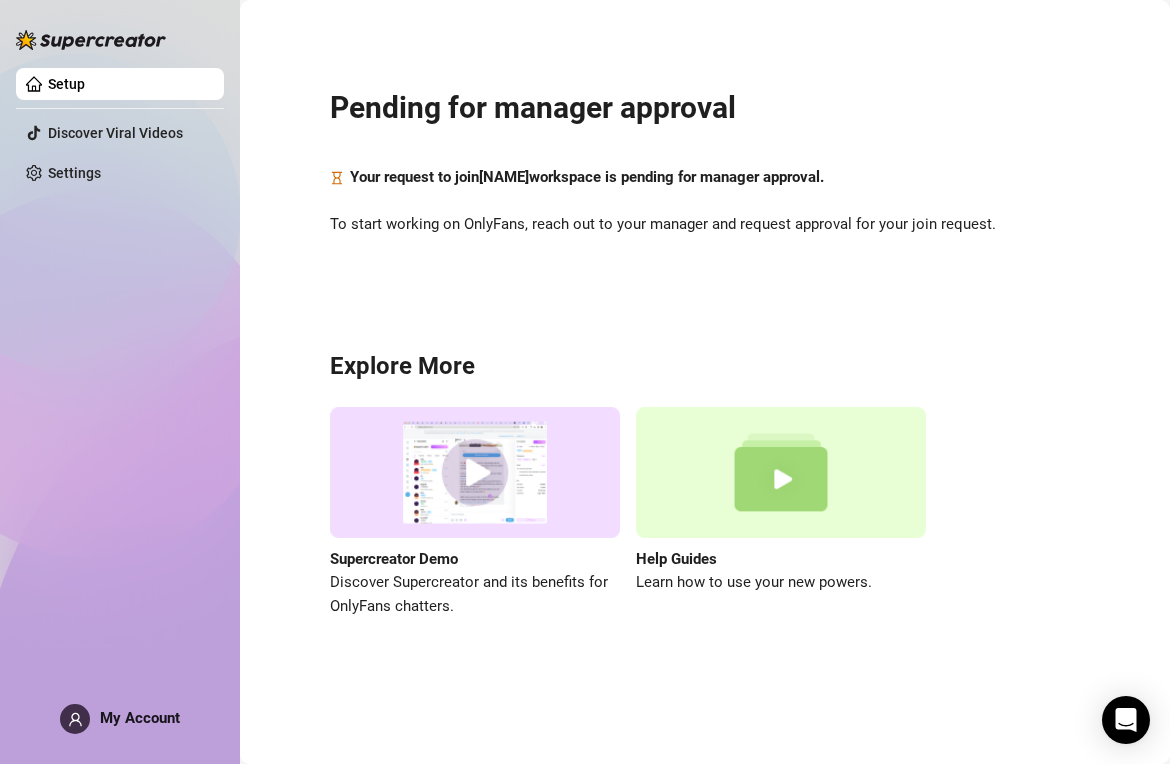 click on "Pending for manager approval Your request to join  [NAME]  workspace is pending for manager approval. To start working on OnlyFans, reach out to your manager and request approval for your join request. Explore More Supercreator Demo Discover Supercreator and its benefits for OnlyFans chatters. Help Guides Learn how to use your new powers." at bounding box center [705, 341] 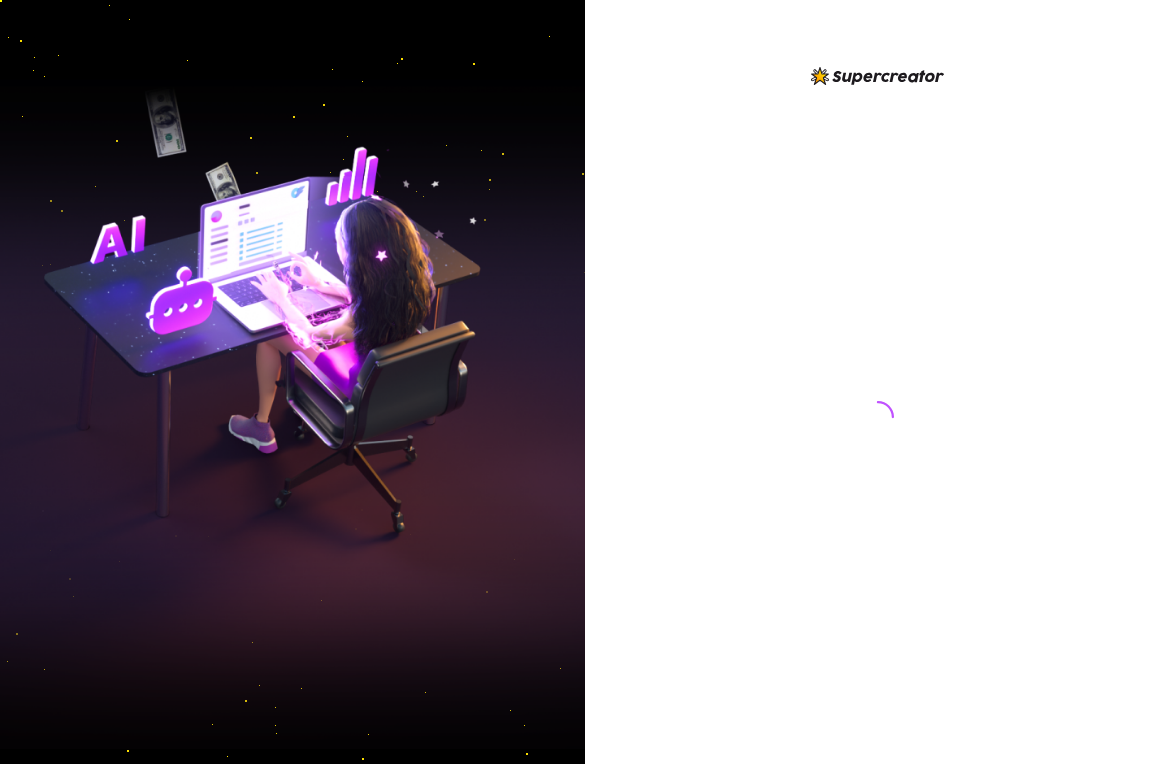 scroll, scrollTop: 0, scrollLeft: 0, axis: both 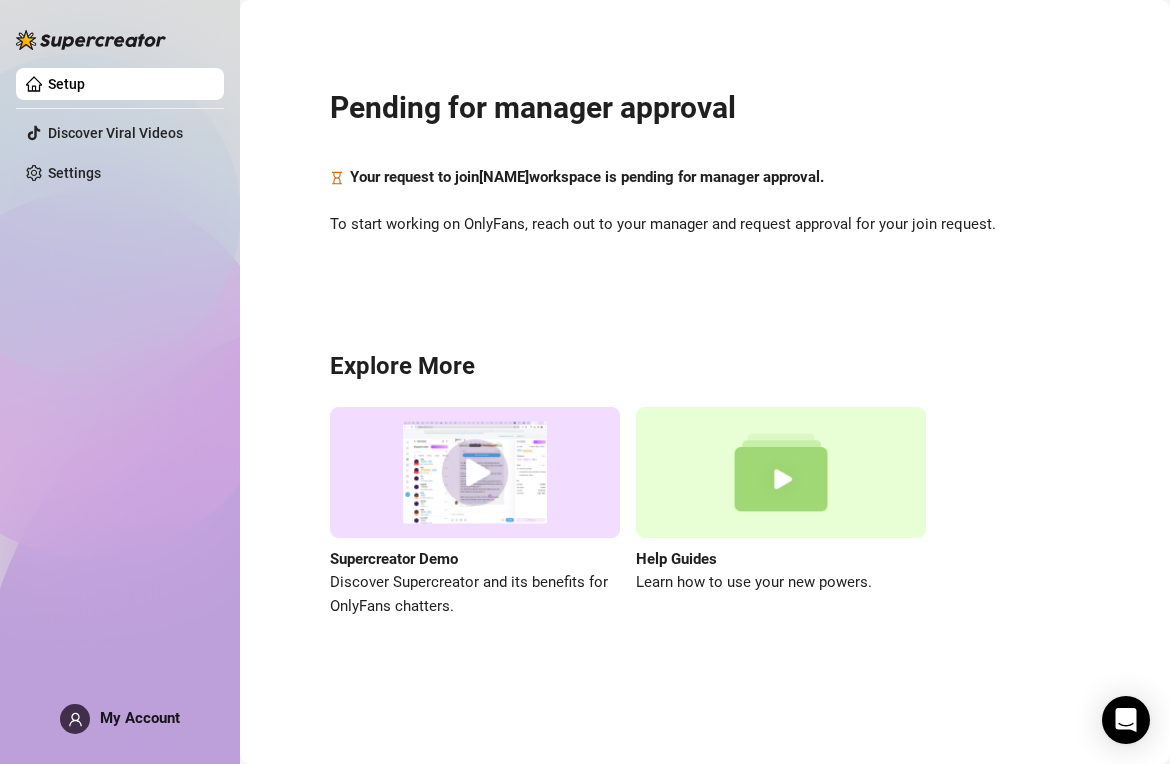 click on "Pending for manager approval Your request to join  [NAME]  workspace is pending for manager approval. To start working on OnlyFans, reach out to your manager and request approval for your join request. Explore More Supercreator Demo Discover Supercreator and its benefits for OnlyFans chatters. Help Guides Learn how to use your new powers." at bounding box center (705, 341) 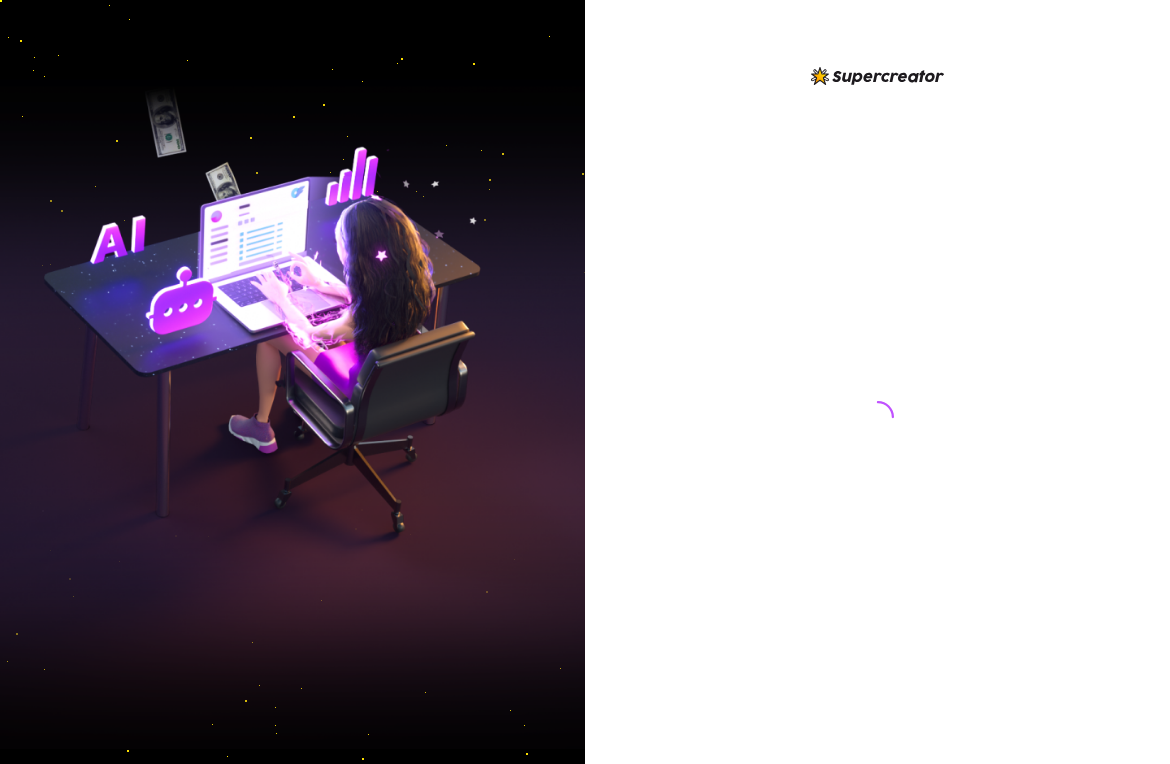 scroll, scrollTop: 0, scrollLeft: 0, axis: both 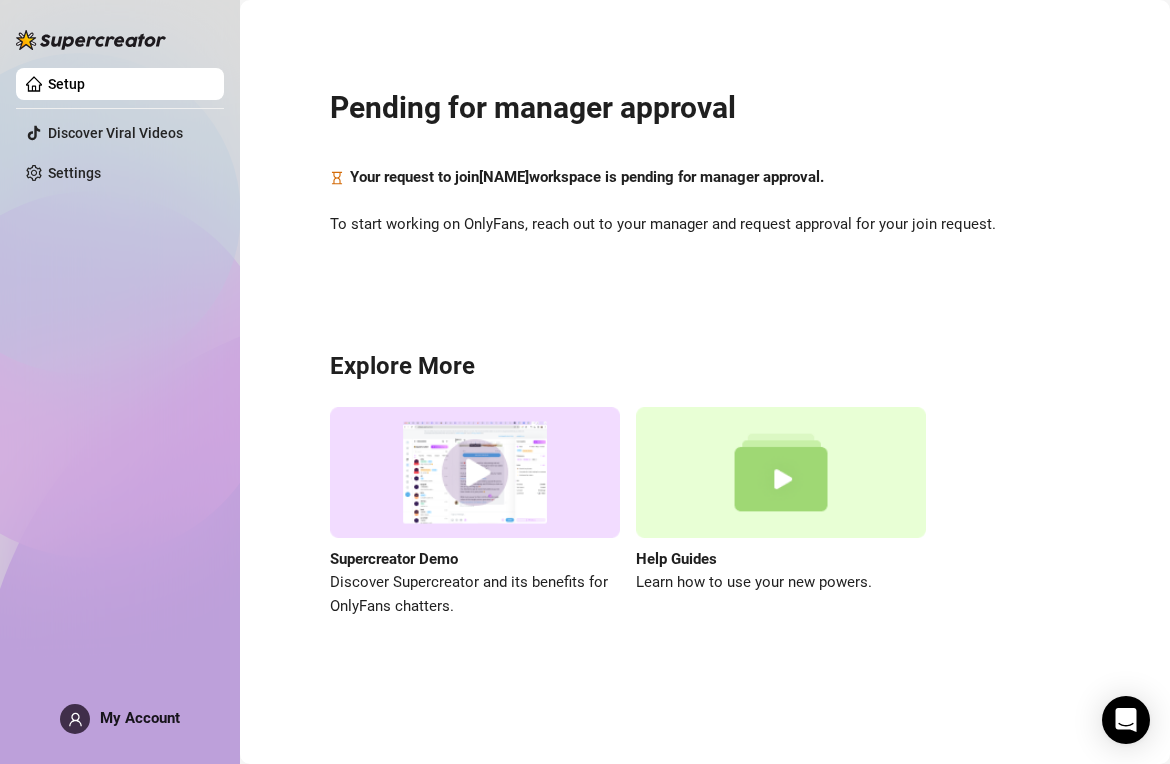 click on "Pending for manager approval Your request to join  [NAME]  workspace is pending for manager approval. To start working on OnlyFans, reach out to your manager and request approval for your join request. Explore More Supercreator Demo Discover Supercreator and its benefits for OnlyFans chatters. Help Guides Learn how to use your new powers." at bounding box center (705, 341) 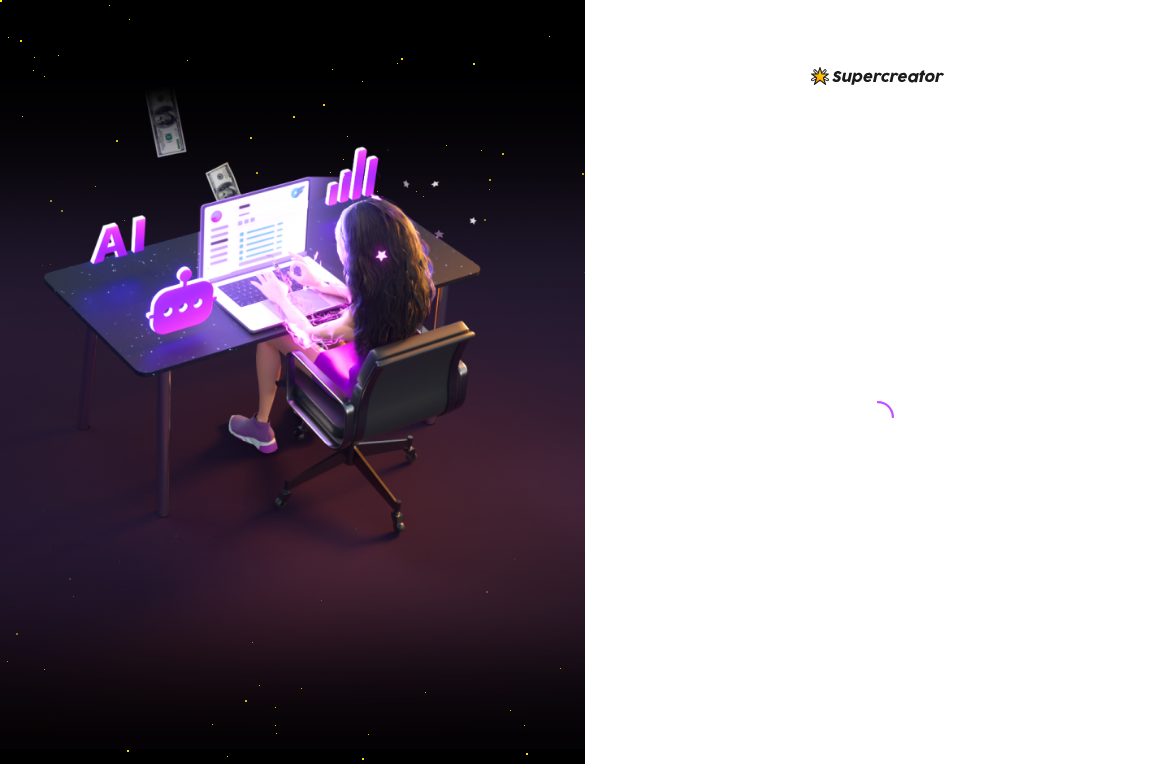 scroll, scrollTop: 0, scrollLeft: 0, axis: both 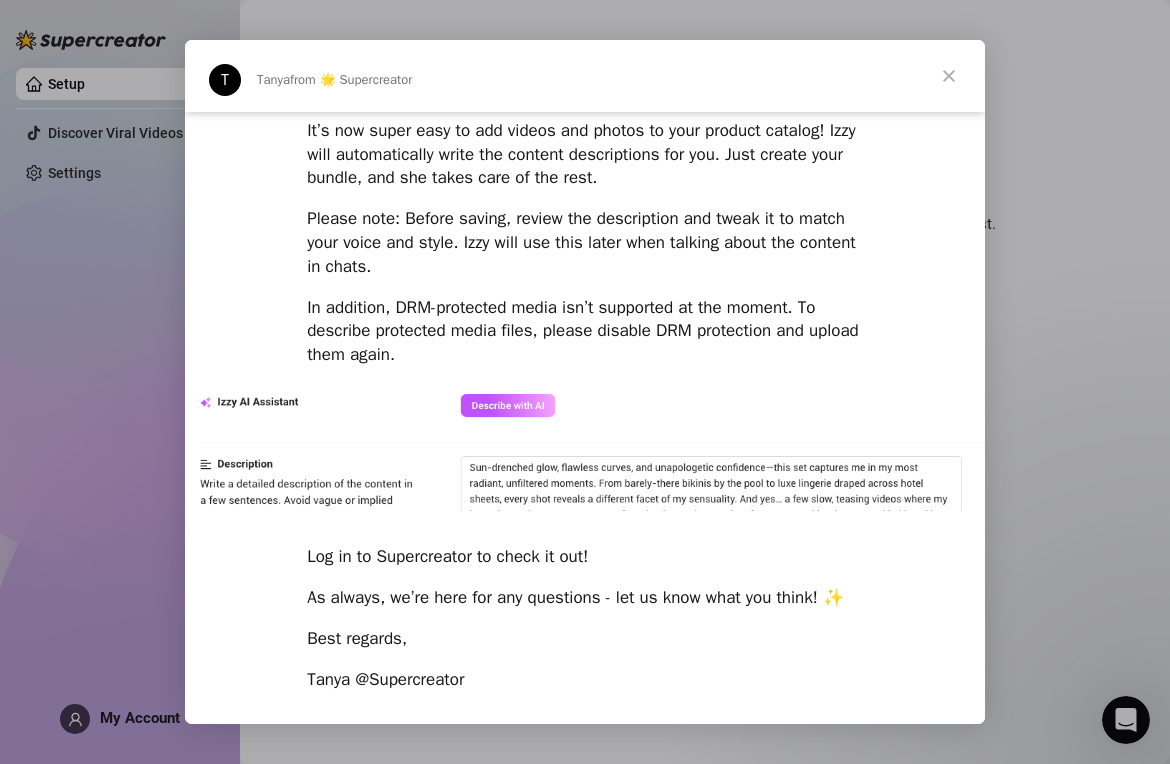 click at bounding box center [949, 76] 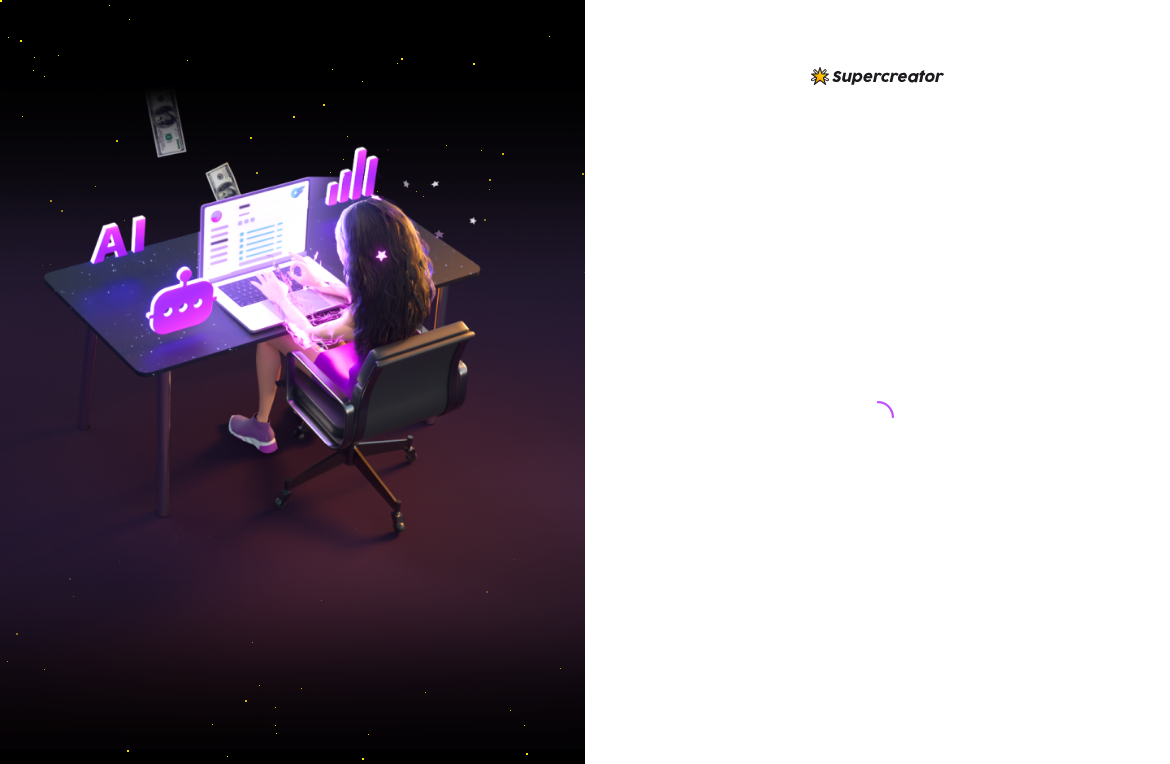 scroll, scrollTop: 0, scrollLeft: 0, axis: both 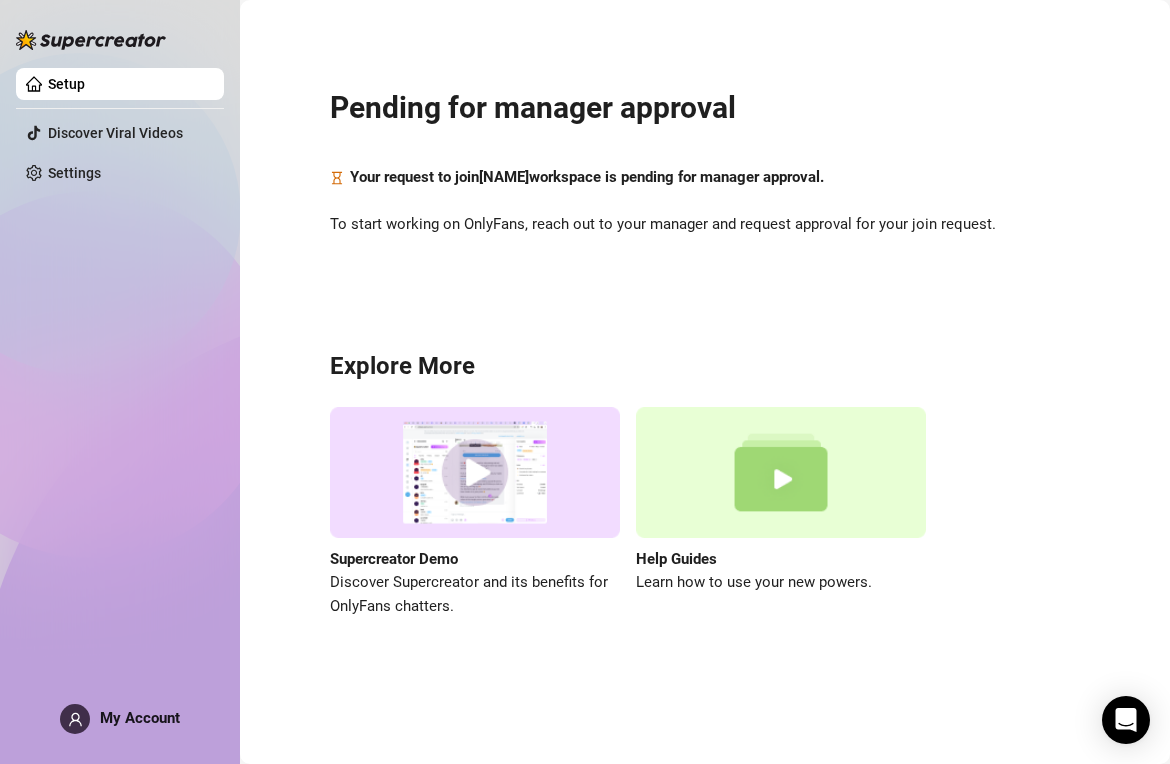 click on "Pending for manager approval Your request to join [WORKSPACE] workspace is pending for manager approval. To start working on OnlyFans, reach out to your manager and request approval for your join request. Explore More Supercreator Demo Discover Supercreator and its benefits for OnlyFans chatters. Help Guides Learn how to use your new powers." at bounding box center [705, 341] 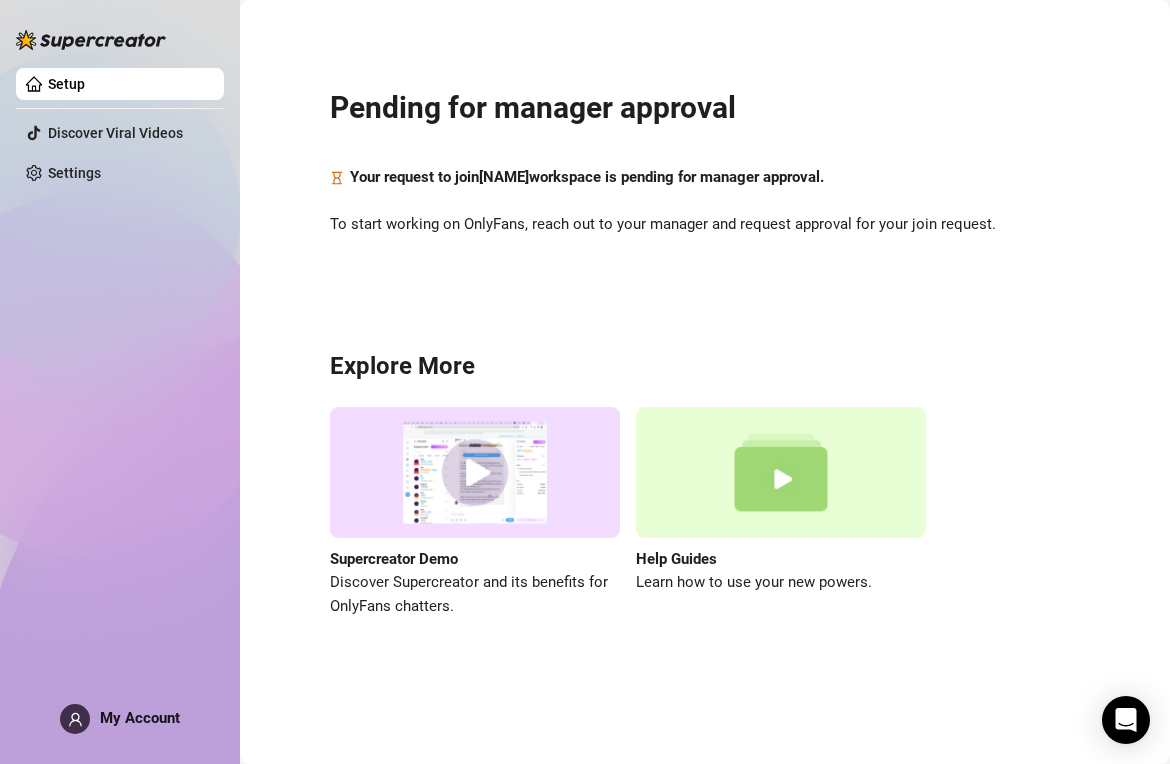 drag, startPoint x: 901, startPoint y: 320, endPoint x: 882, endPoint y: 324, distance: 19.416489 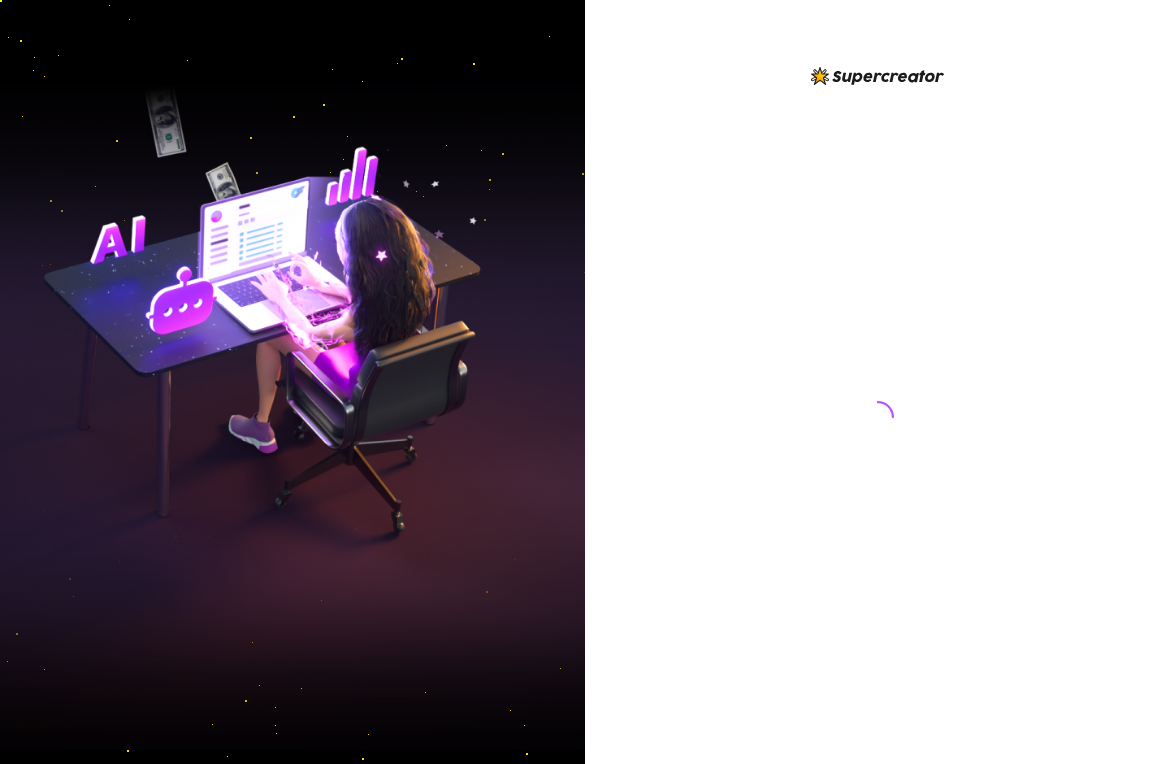 scroll, scrollTop: 0, scrollLeft: 0, axis: both 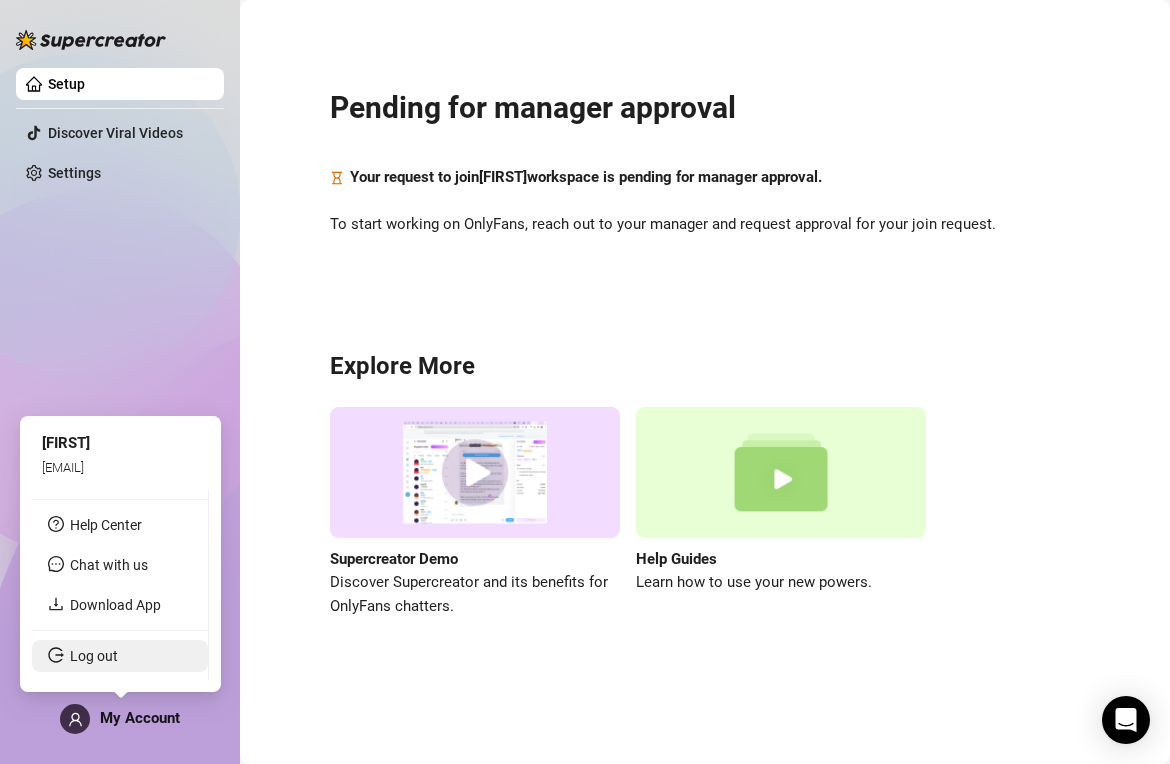 click on "Log out" at bounding box center [94, 656] 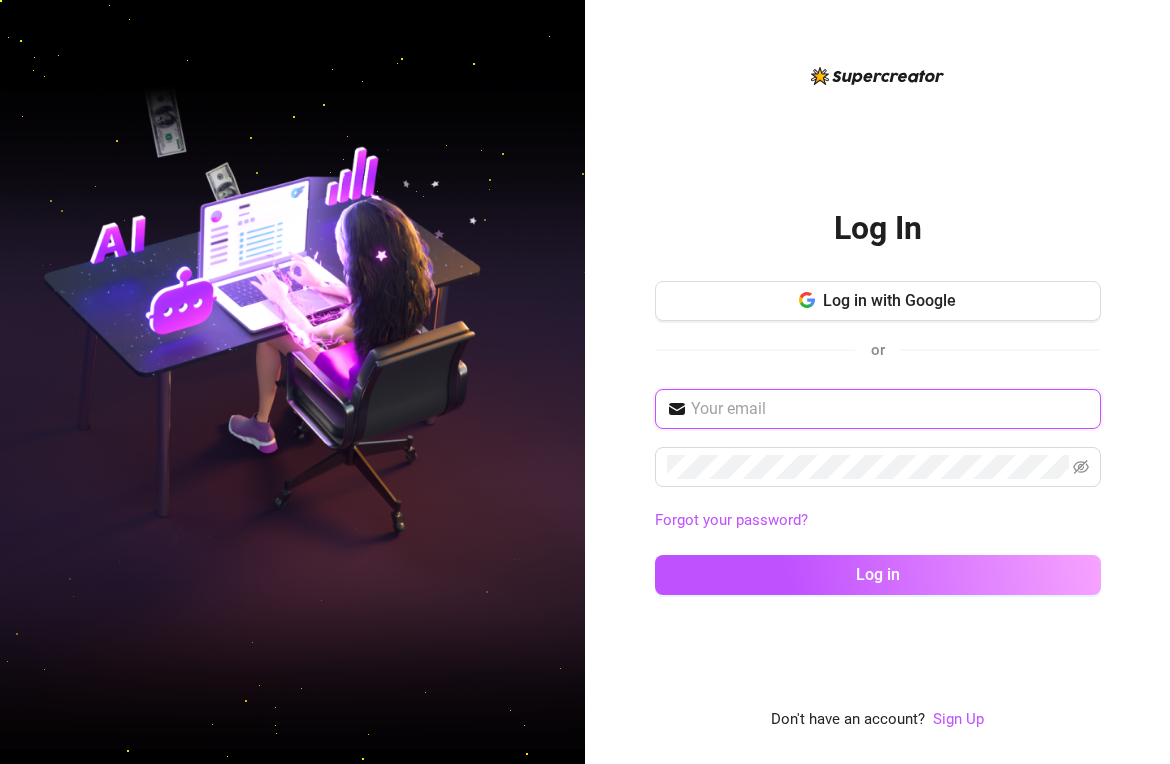 type on "[EMAIL]" 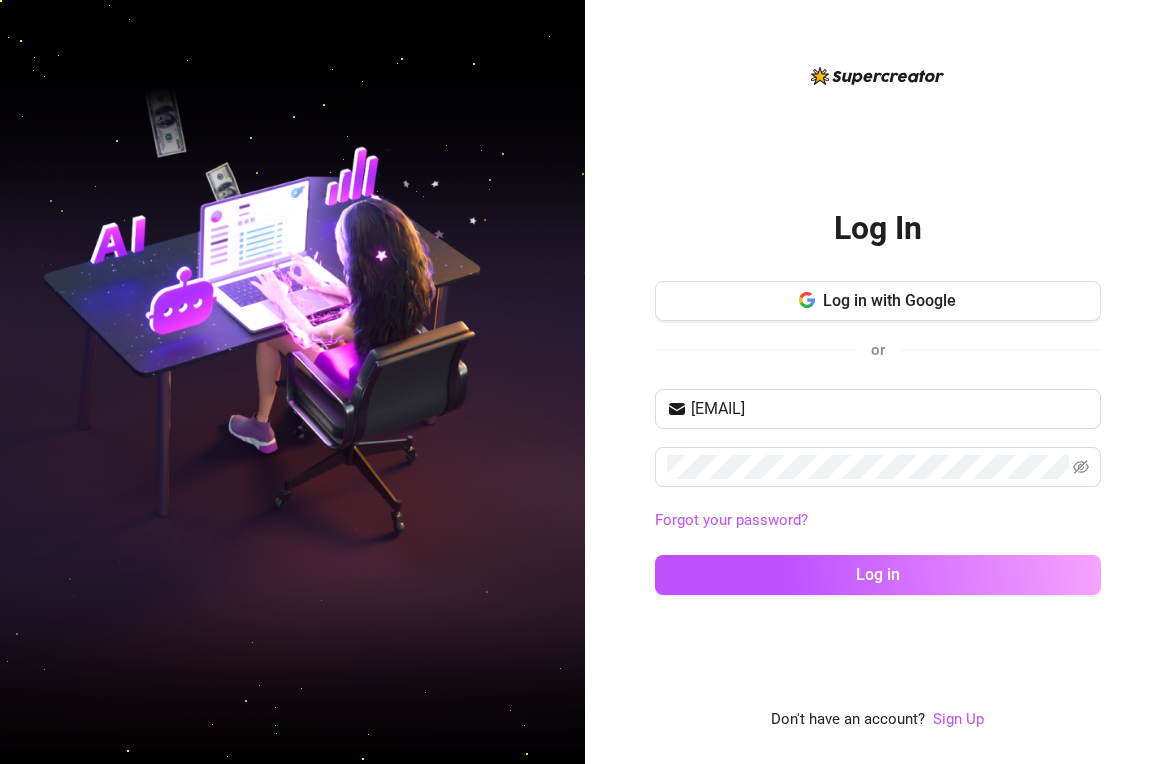 click on "Log In Log in with Google or [EMAIL] Forgot your password? Log in Don't have an account? Sign Up" at bounding box center (878, 398) 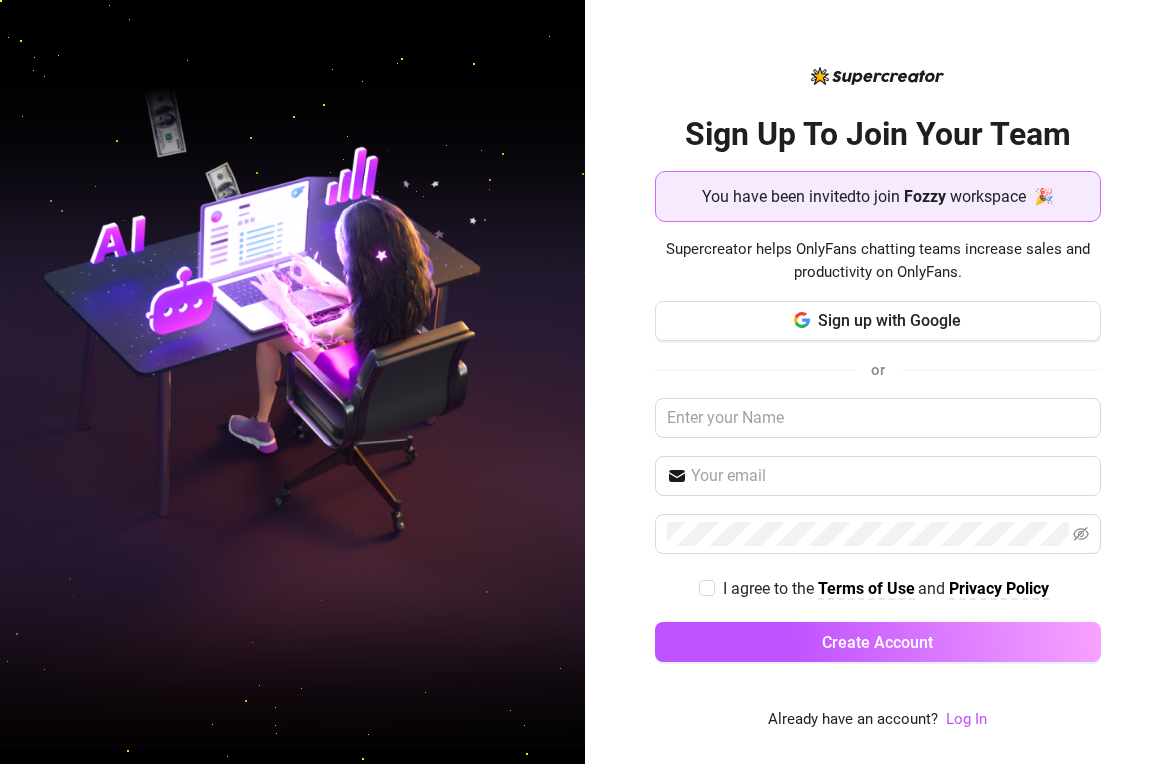 scroll, scrollTop: 0, scrollLeft: 0, axis: both 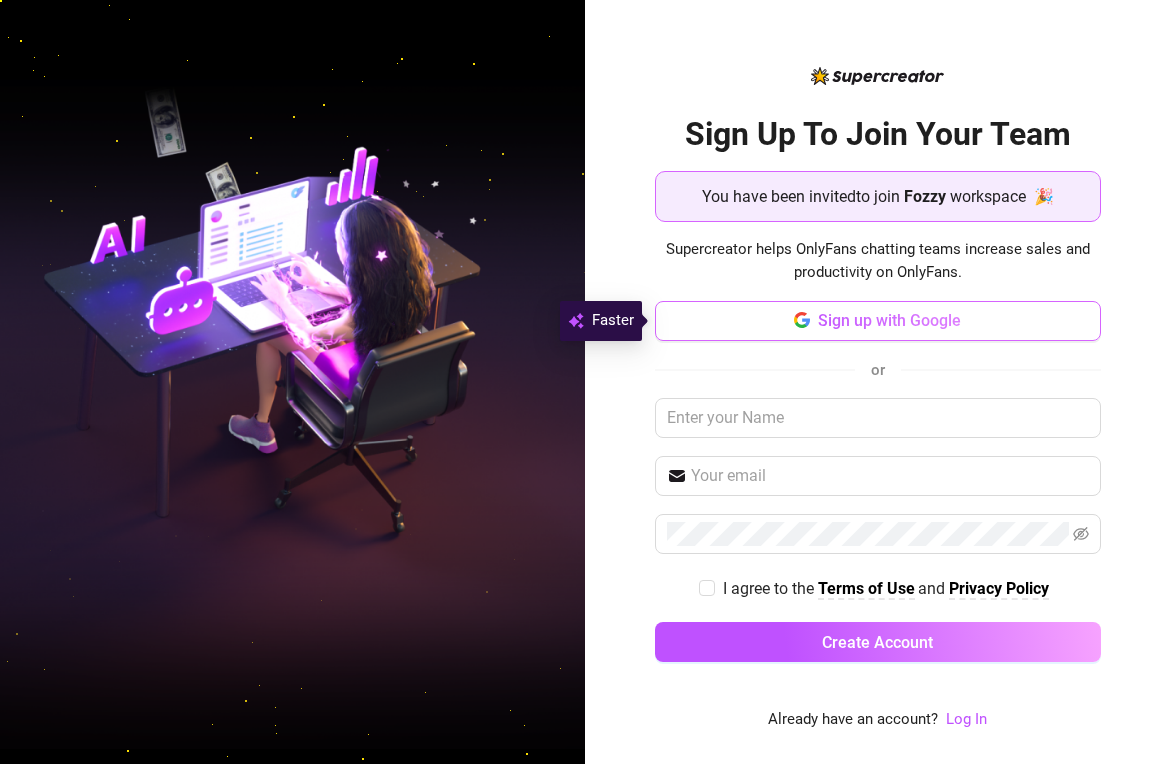 click on "Sign up with Google" at bounding box center [889, 320] 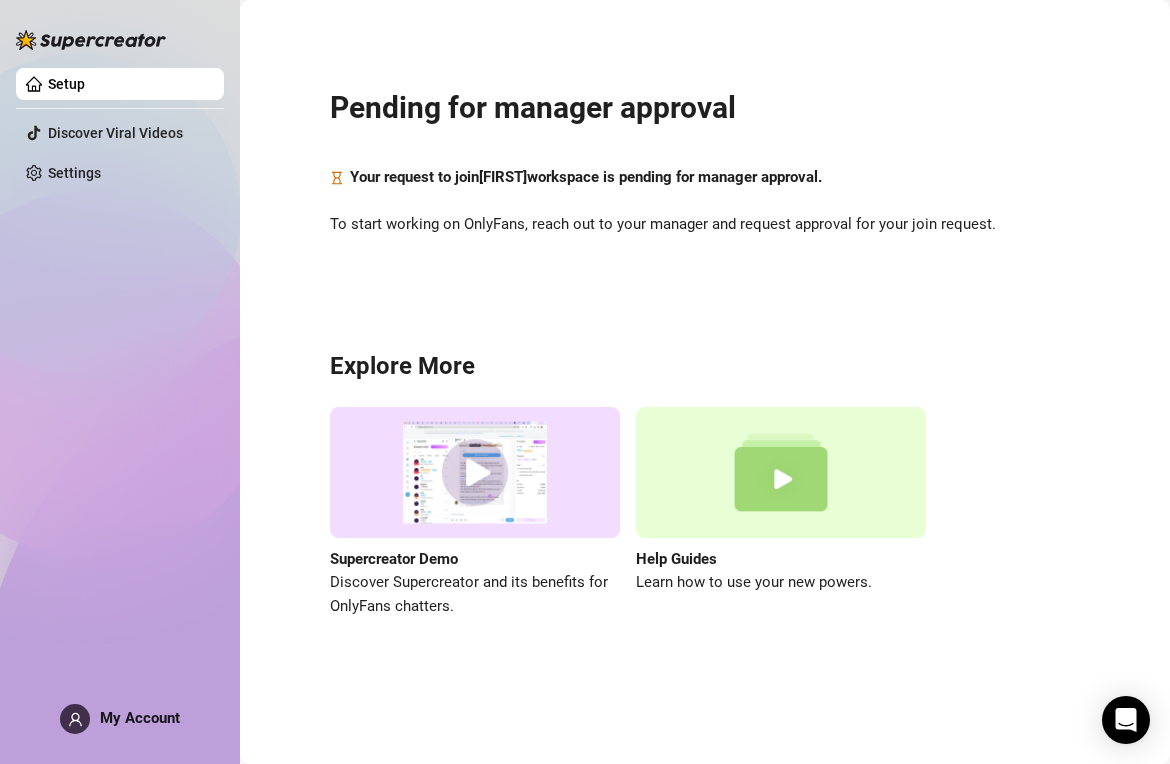 click on "Setup Discover Viral Videos Settings My Account" at bounding box center [120, 373] 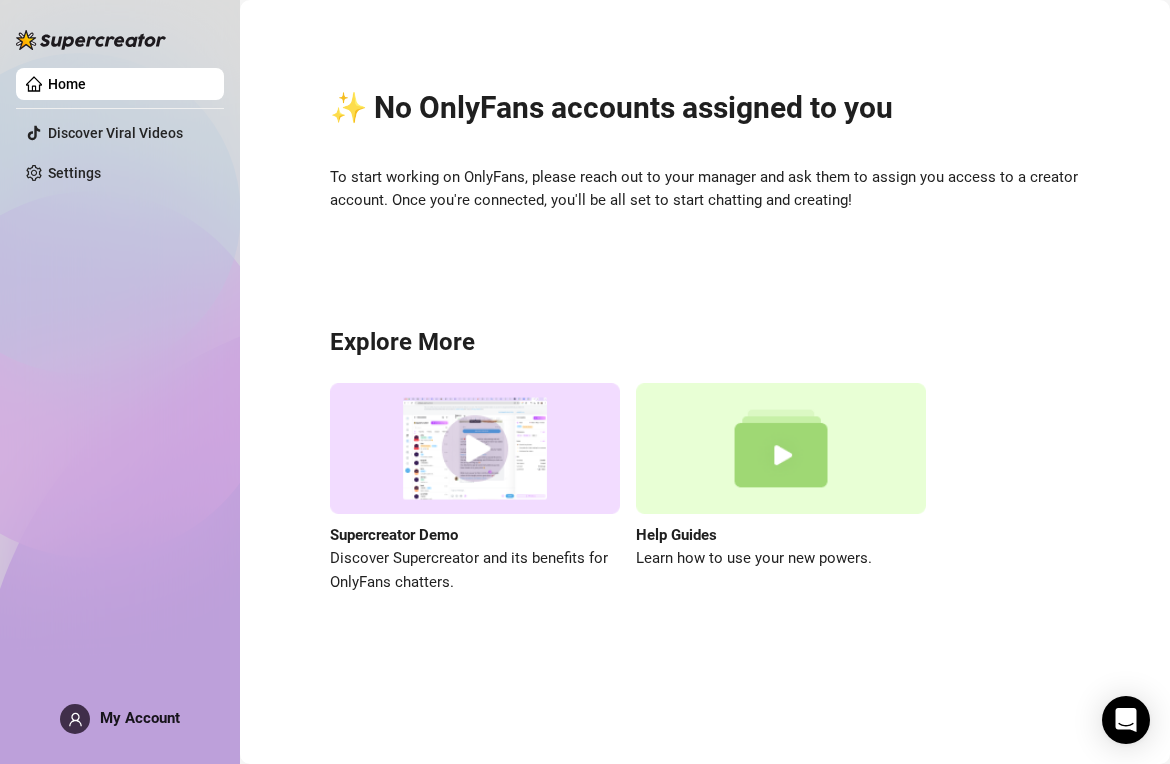 click on "Home Discover Viral Videos Settings My Account" at bounding box center [120, 373] 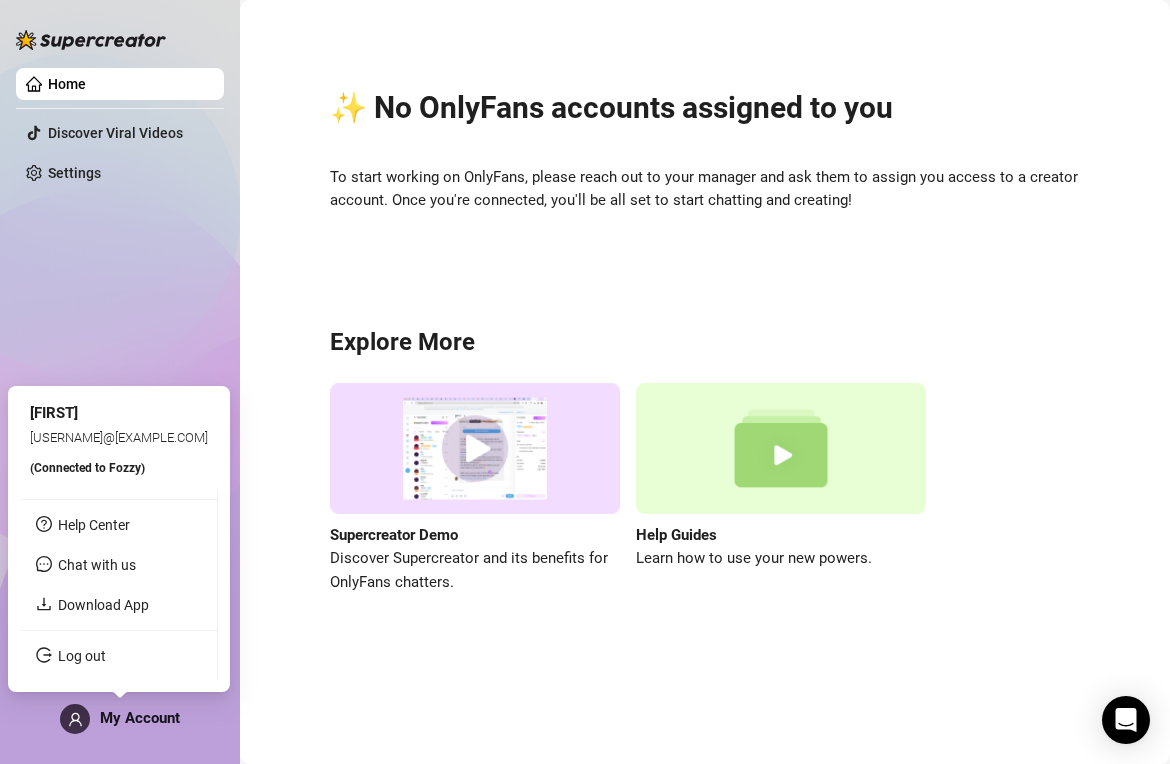 click on "My Account" at bounding box center [140, 718] 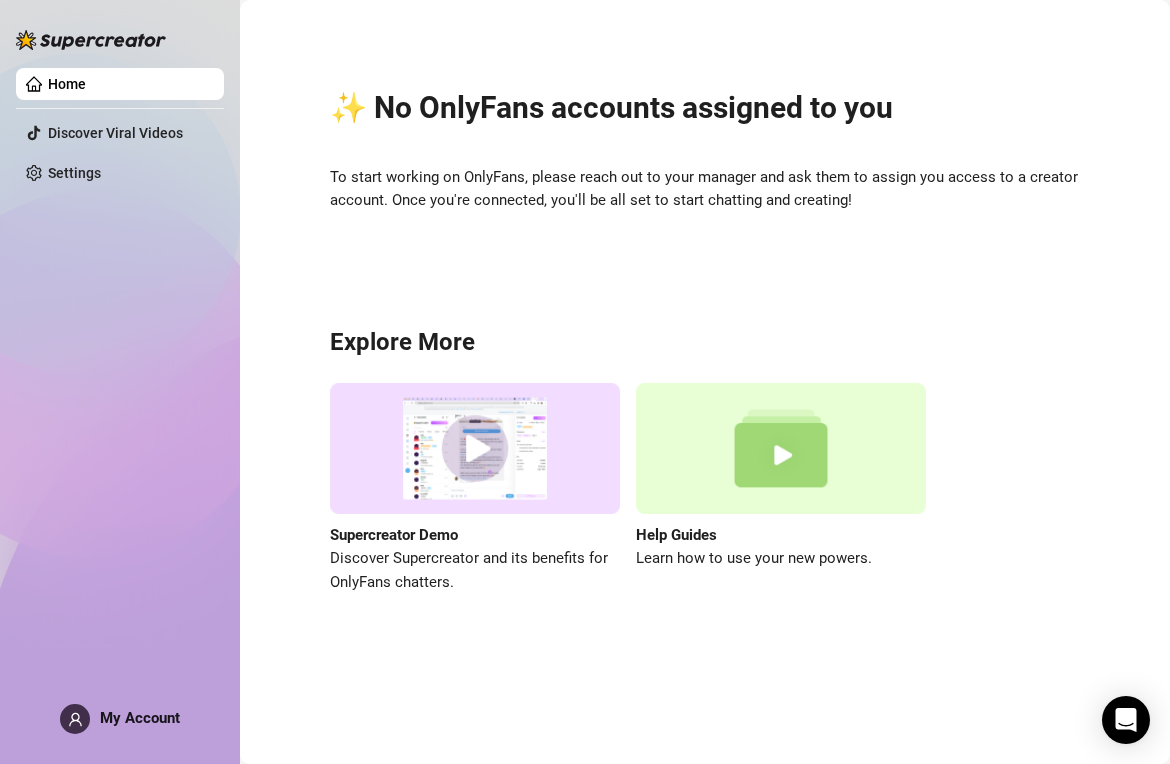 click on "Home Discover Viral Videos Settings My Account" at bounding box center [120, 373] 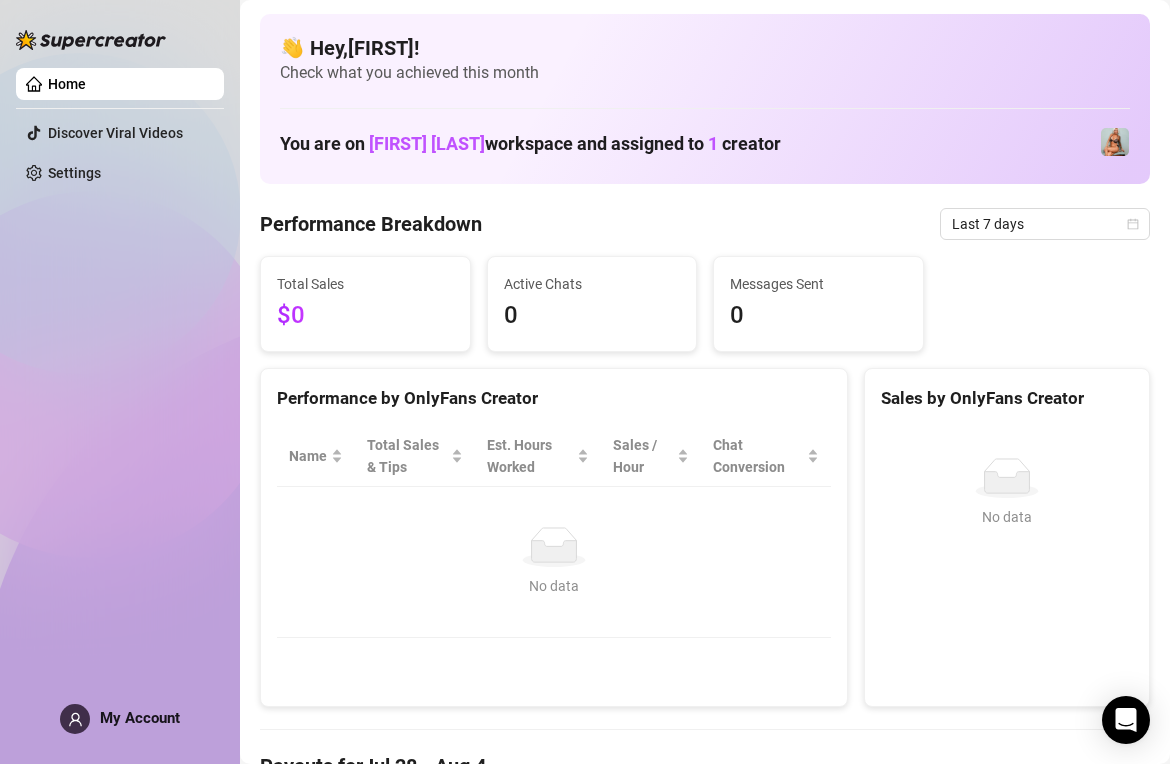 click on "Performance Breakdown Last 7 days" at bounding box center [705, 224] 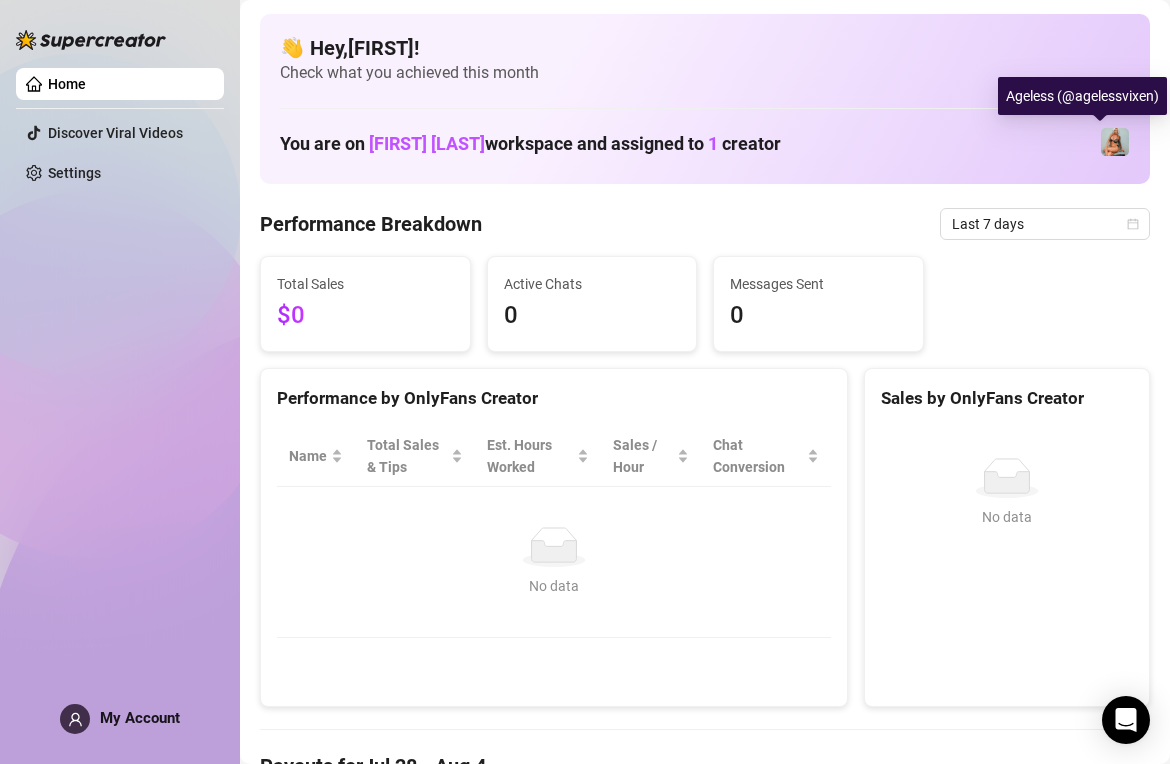 click at bounding box center (1115, 142) 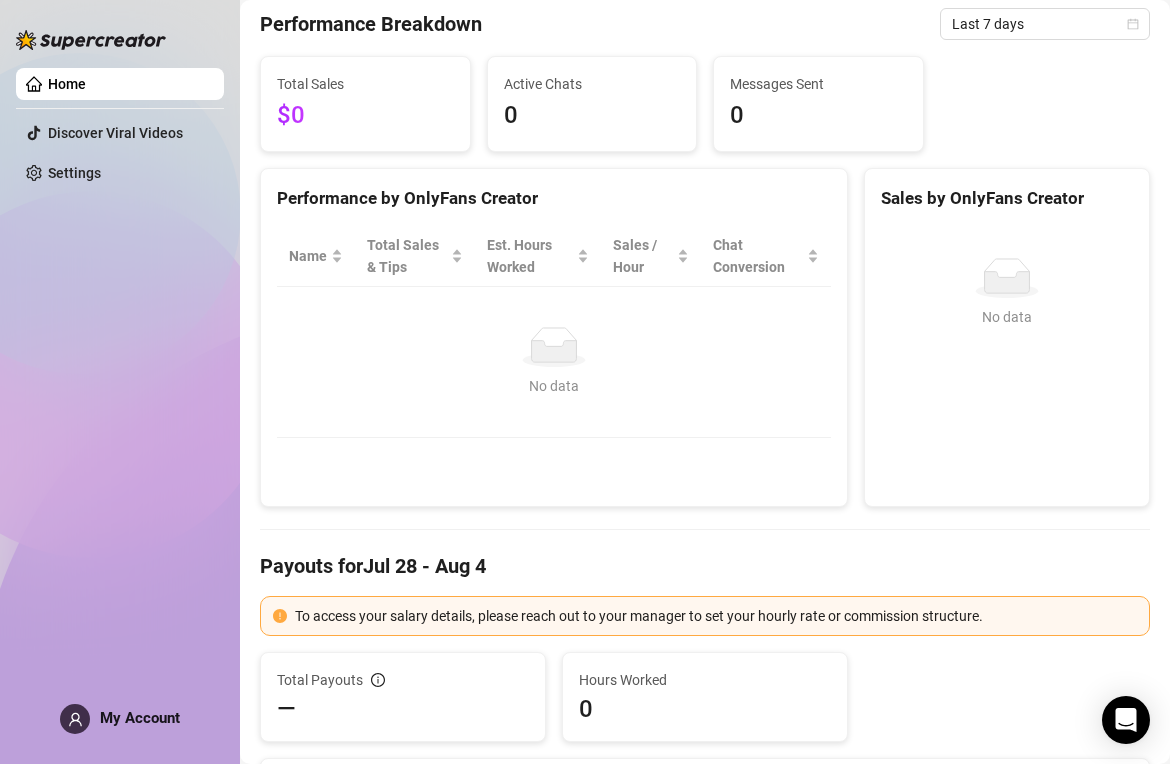 scroll, scrollTop: 0, scrollLeft: 0, axis: both 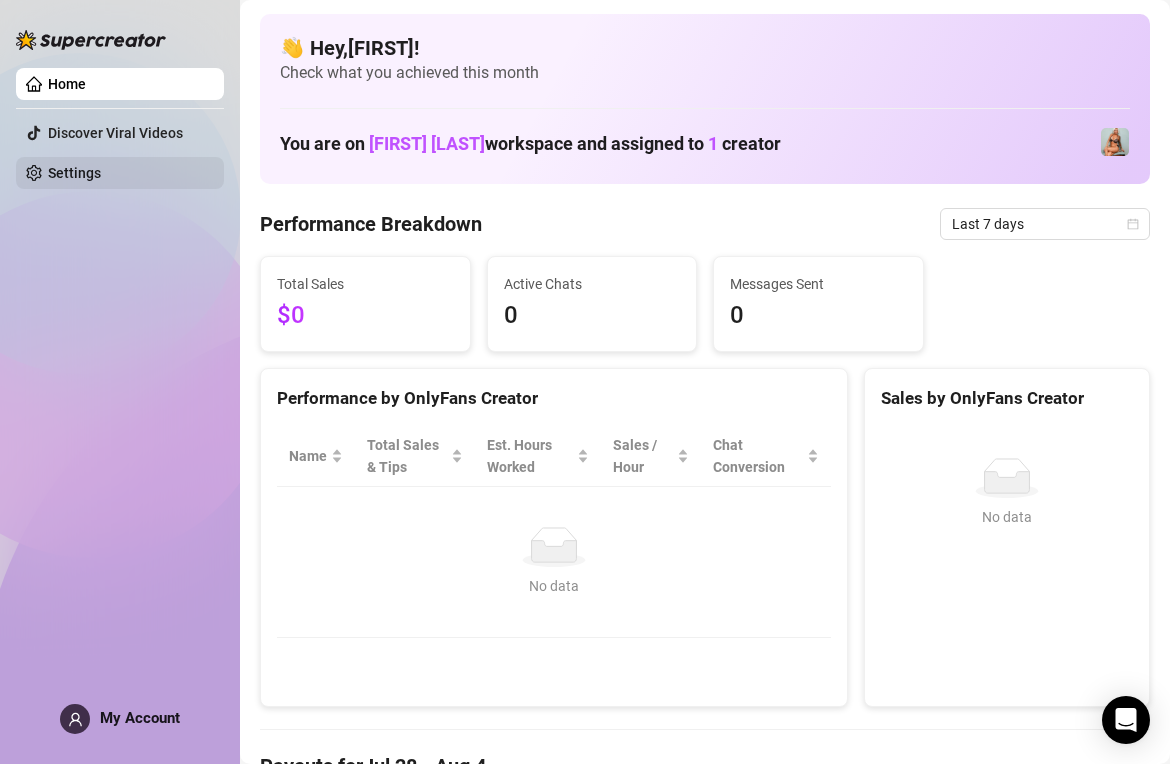 click on "Settings" at bounding box center [74, 173] 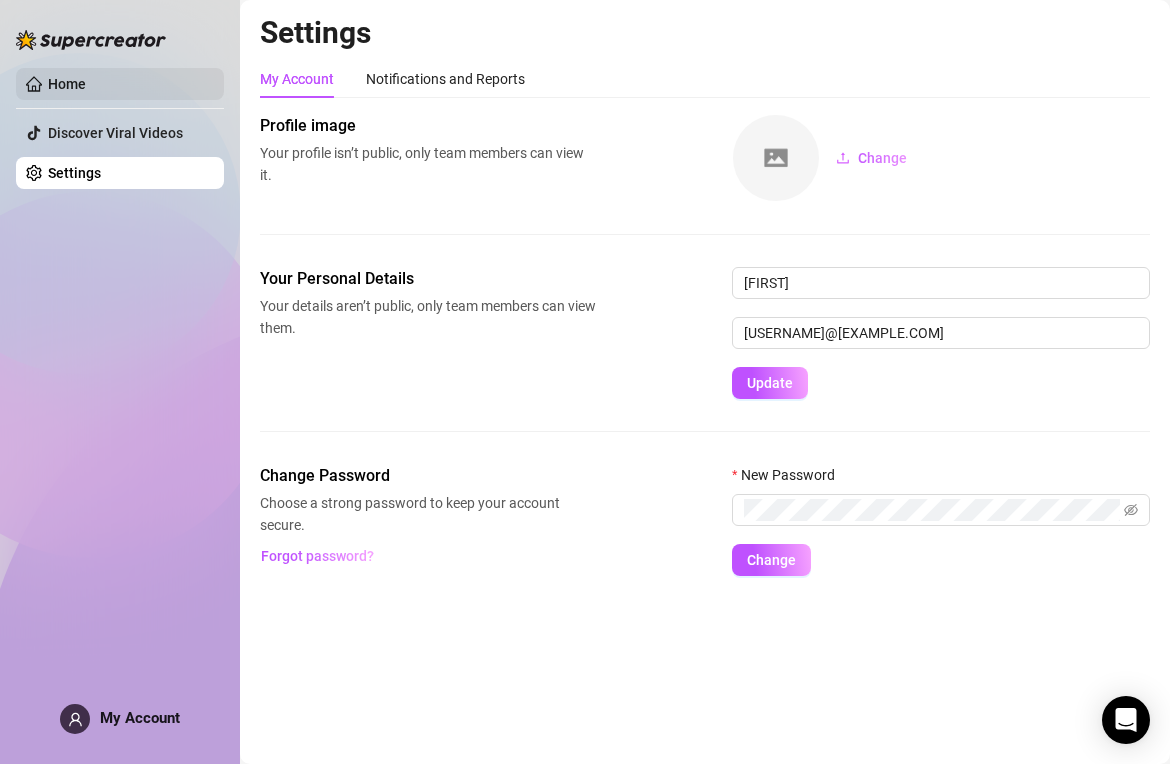 click on "Home" at bounding box center (67, 84) 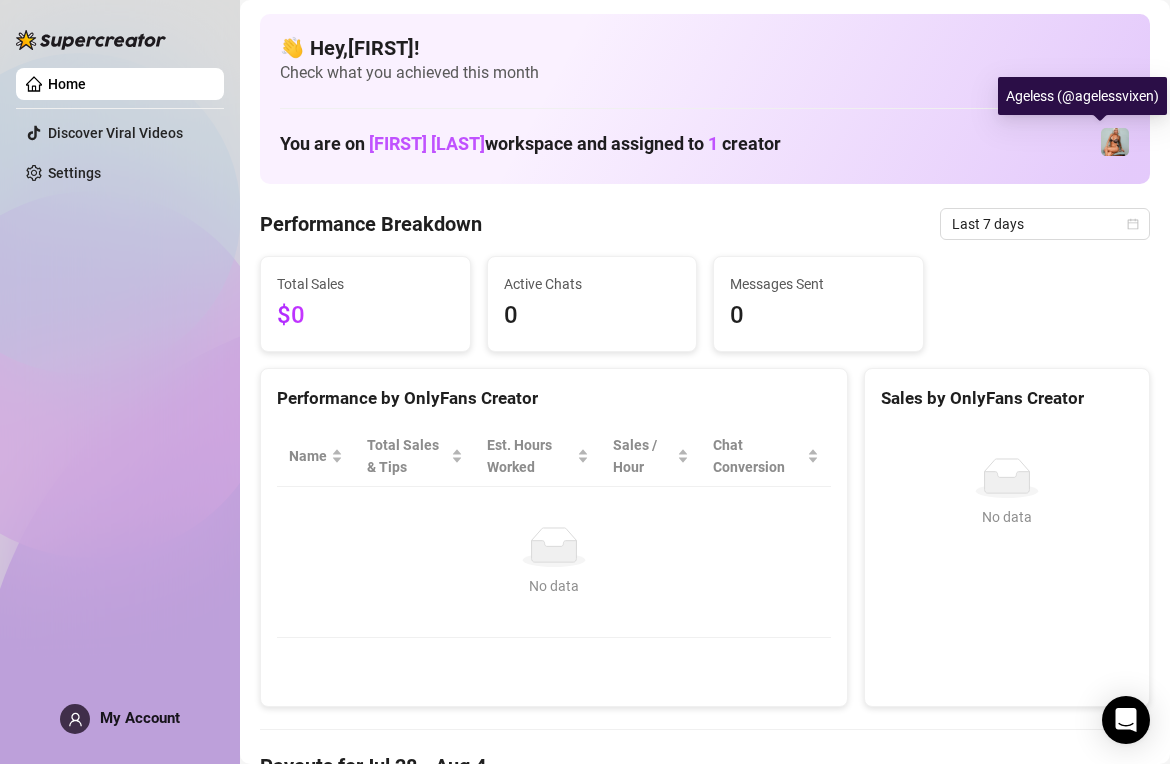click at bounding box center [1115, 142] 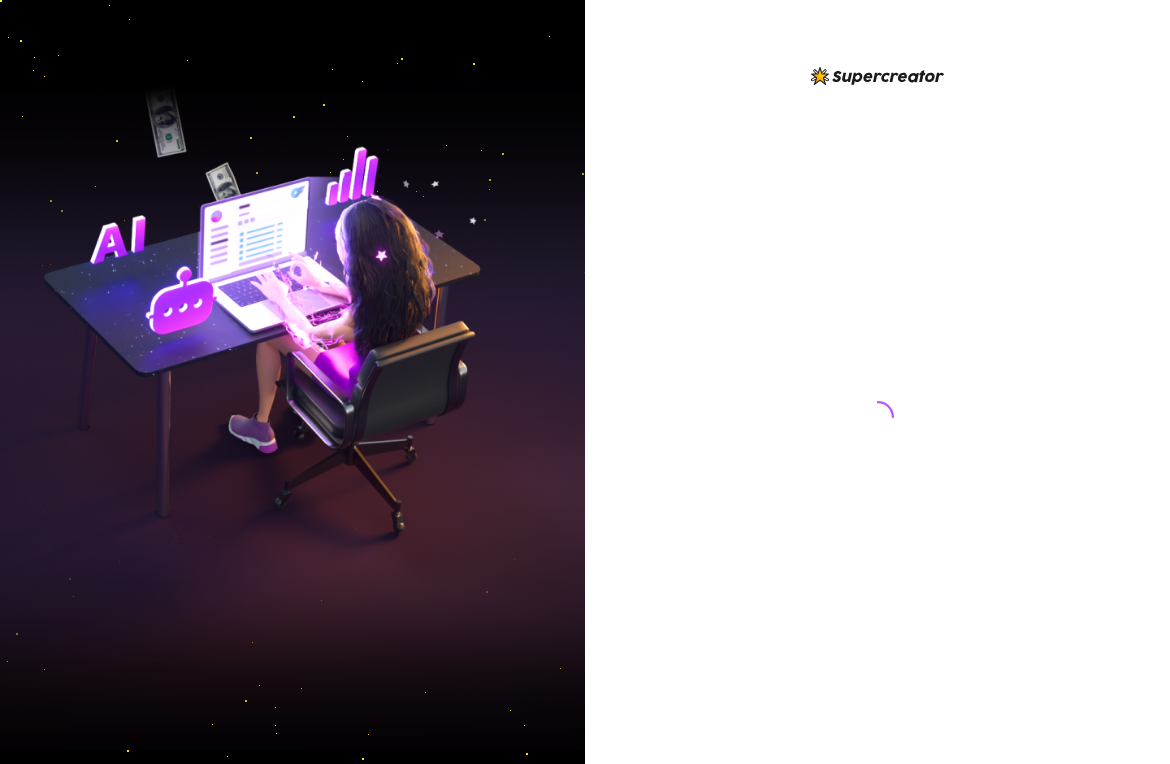 scroll, scrollTop: 0, scrollLeft: 0, axis: both 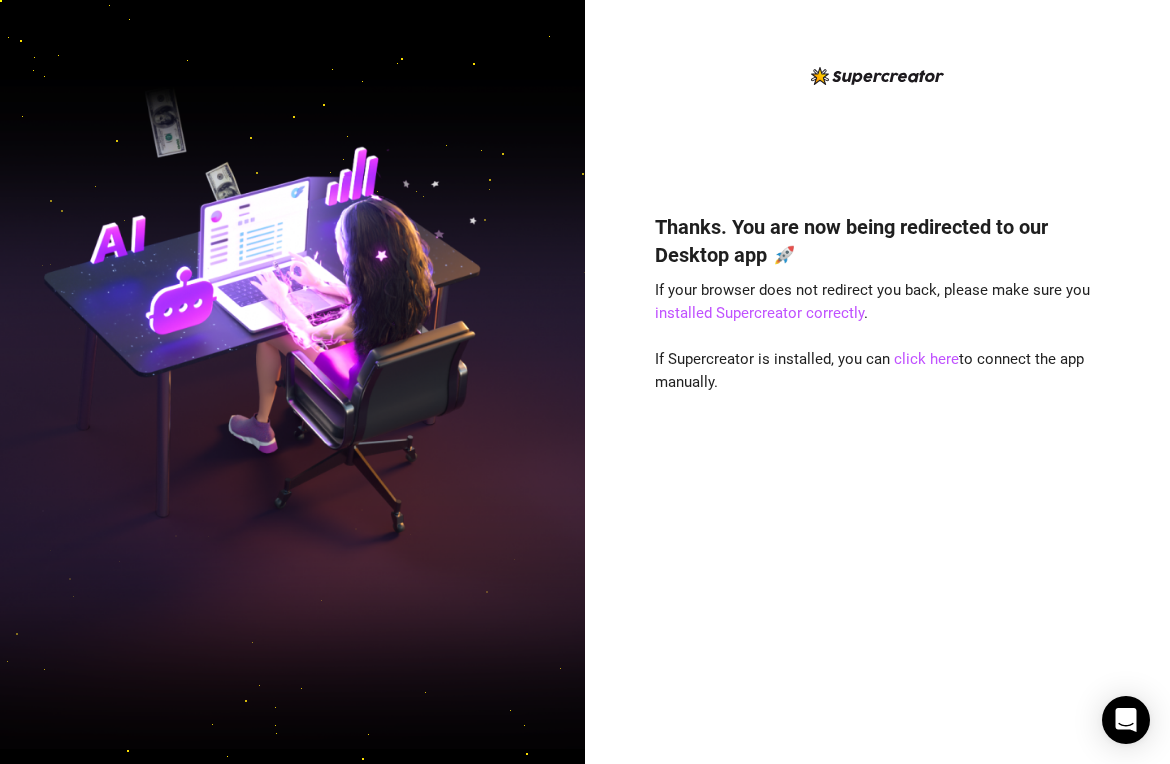 click at bounding box center (292, 382) 